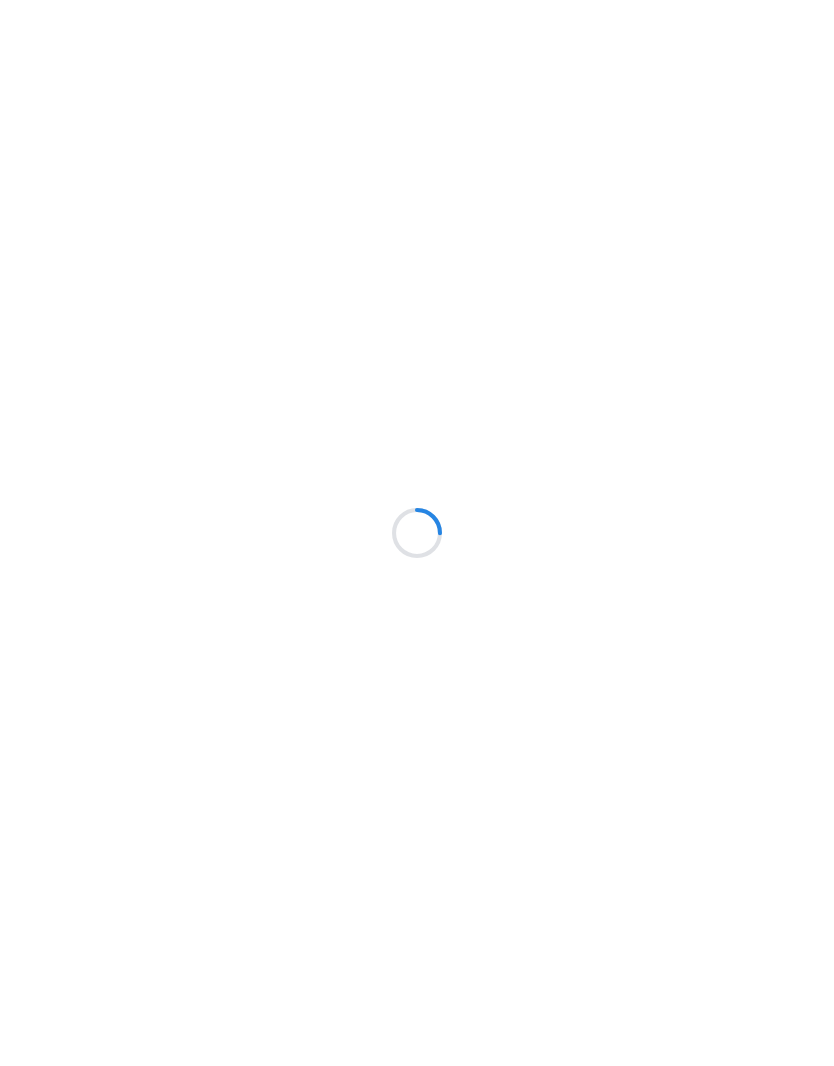 scroll, scrollTop: 0, scrollLeft: 0, axis: both 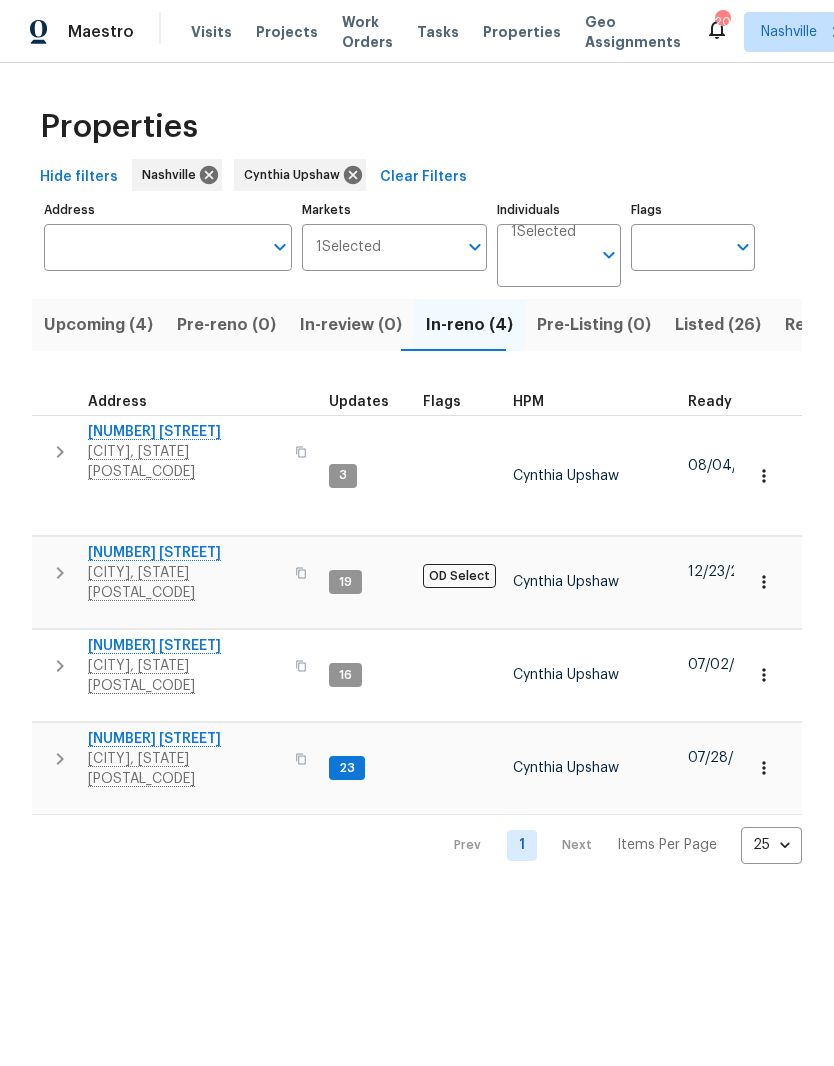 click on "[NUMBER] [STREET]" at bounding box center [185, 739] 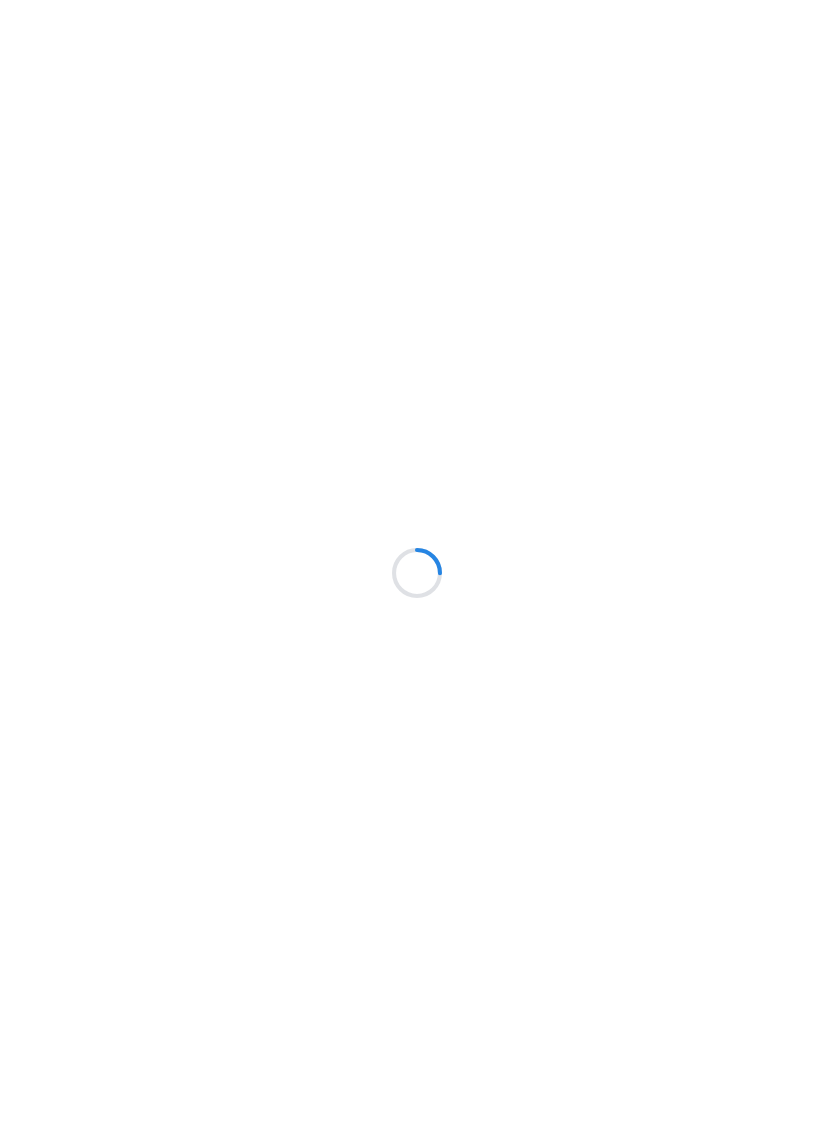 scroll, scrollTop: 0, scrollLeft: 0, axis: both 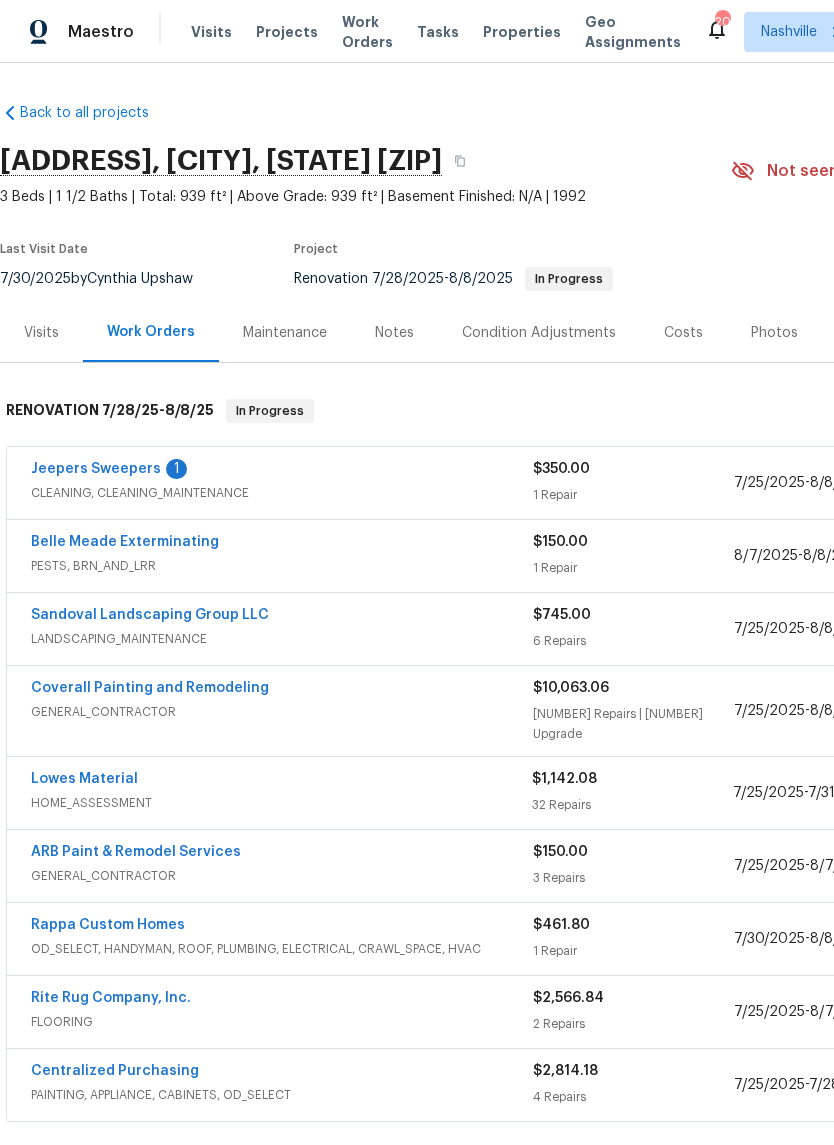 click on "Jeepers Sweepers" at bounding box center (96, 469) 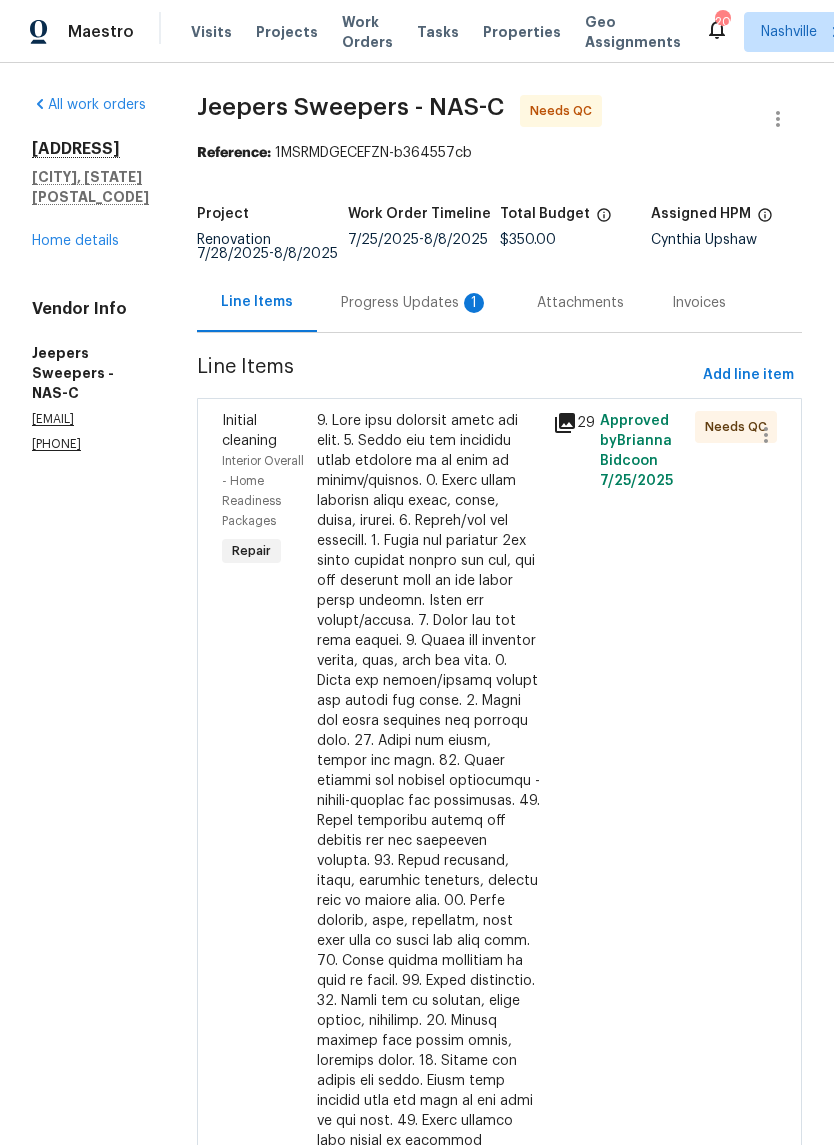 click on "Progress Updates 1" at bounding box center [415, 303] 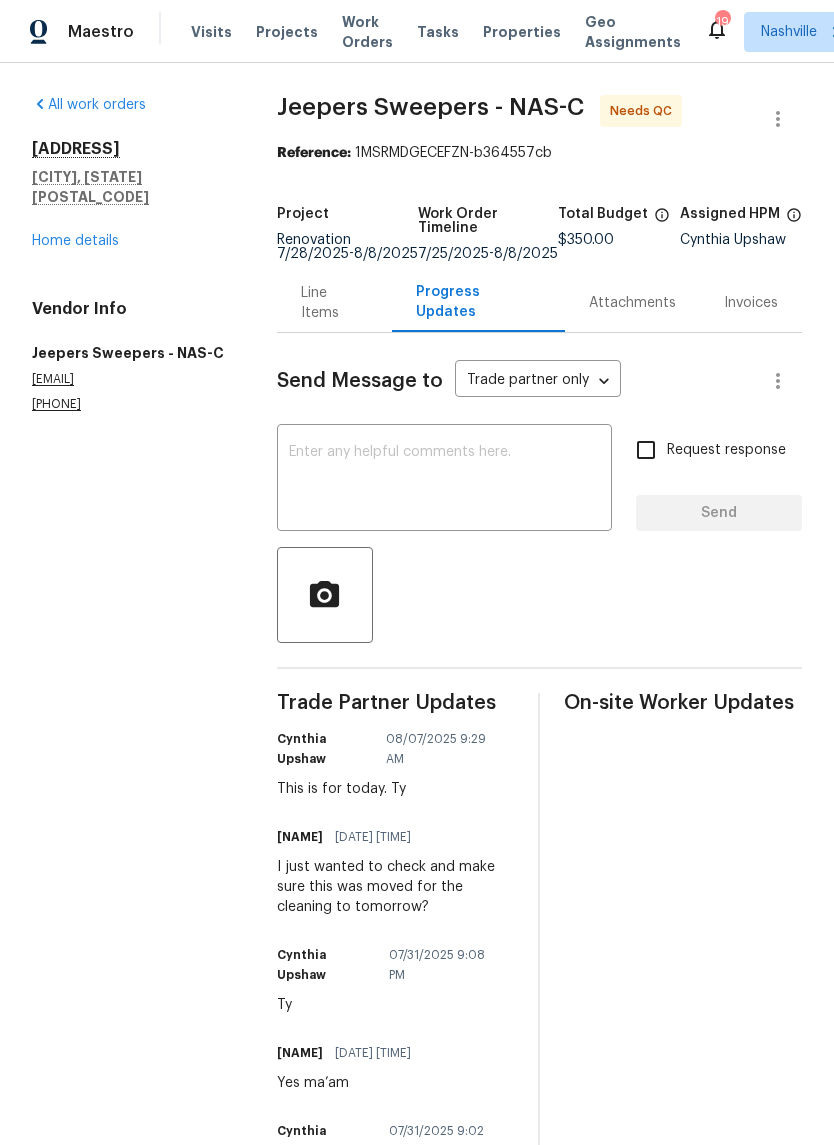 click on "Home details" at bounding box center [75, 241] 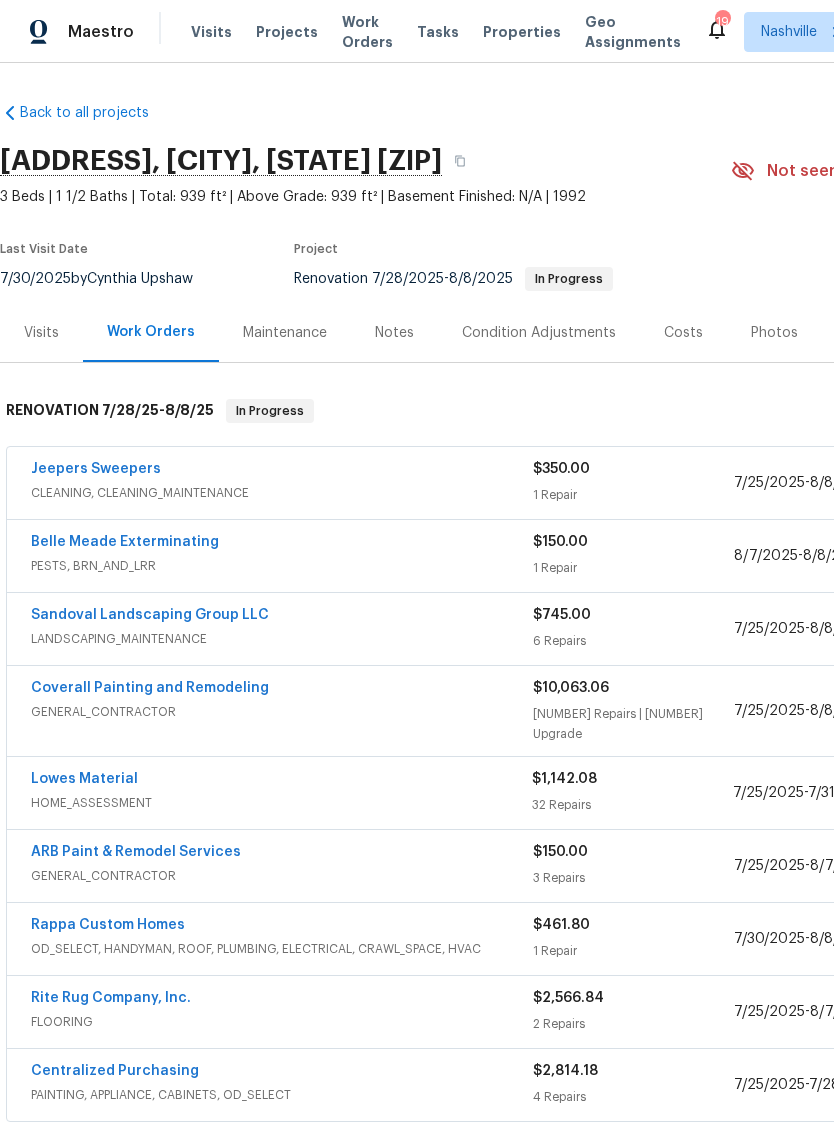 click on "Jeepers Sweepers" at bounding box center (96, 469) 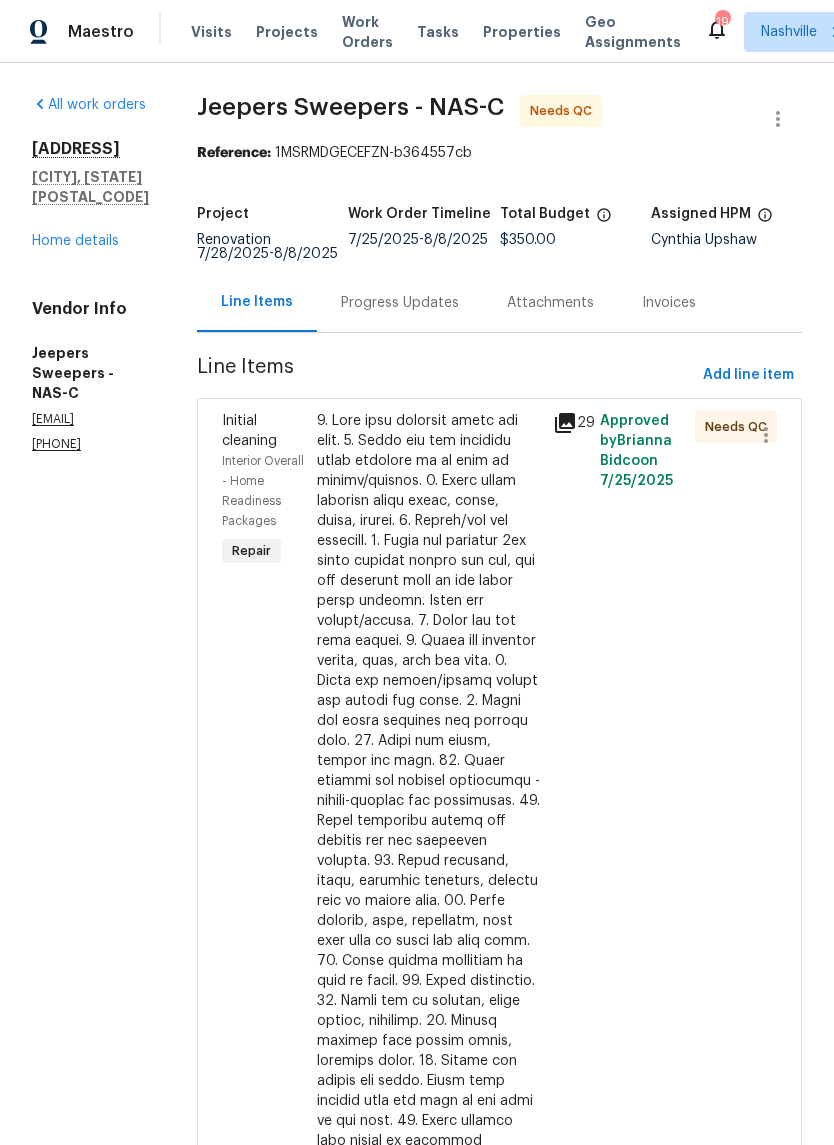 click at bounding box center [429, 851] 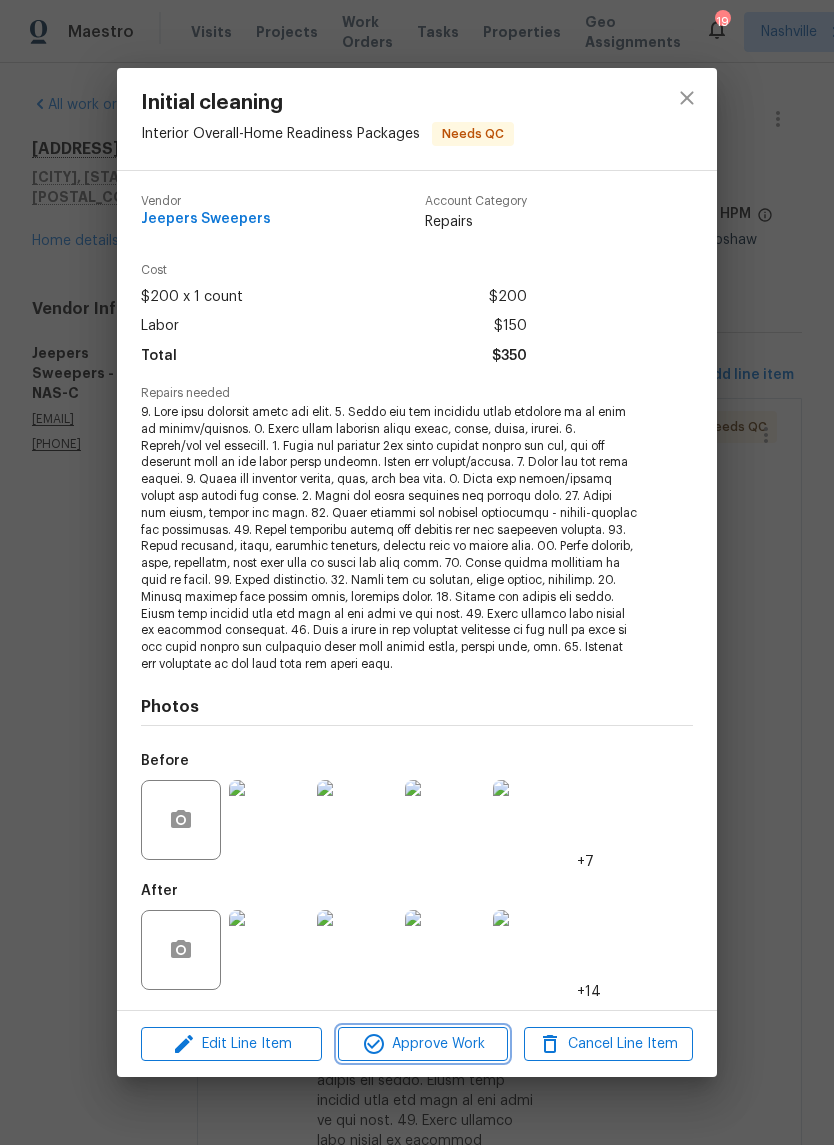 click on "Approve Work" at bounding box center [422, 1044] 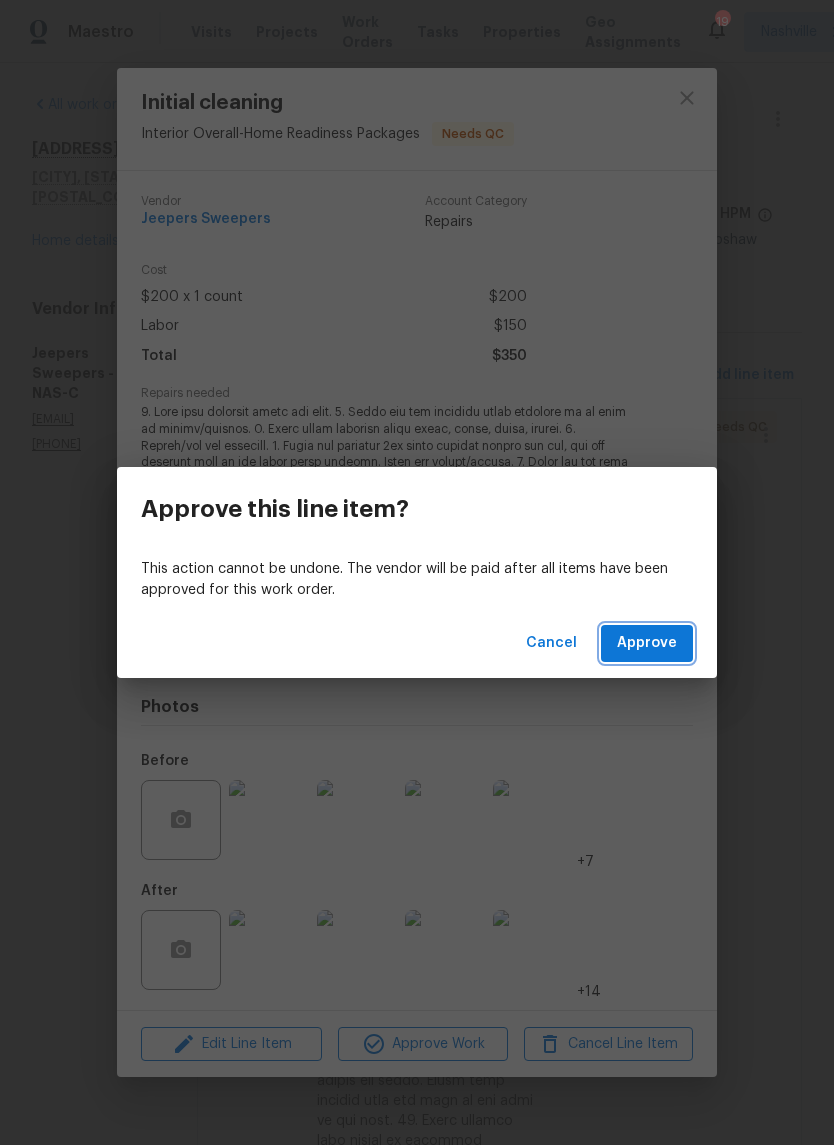click on "Approve" at bounding box center (647, 643) 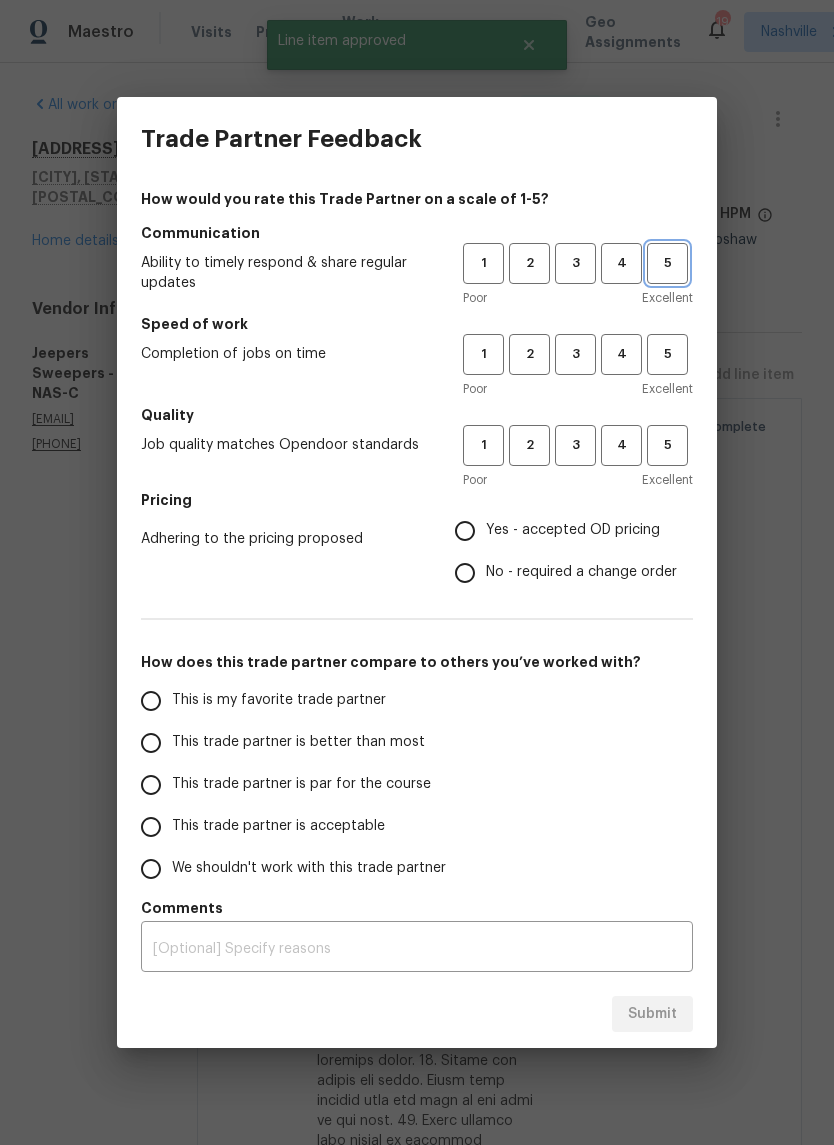 click on "5" at bounding box center (667, 263) 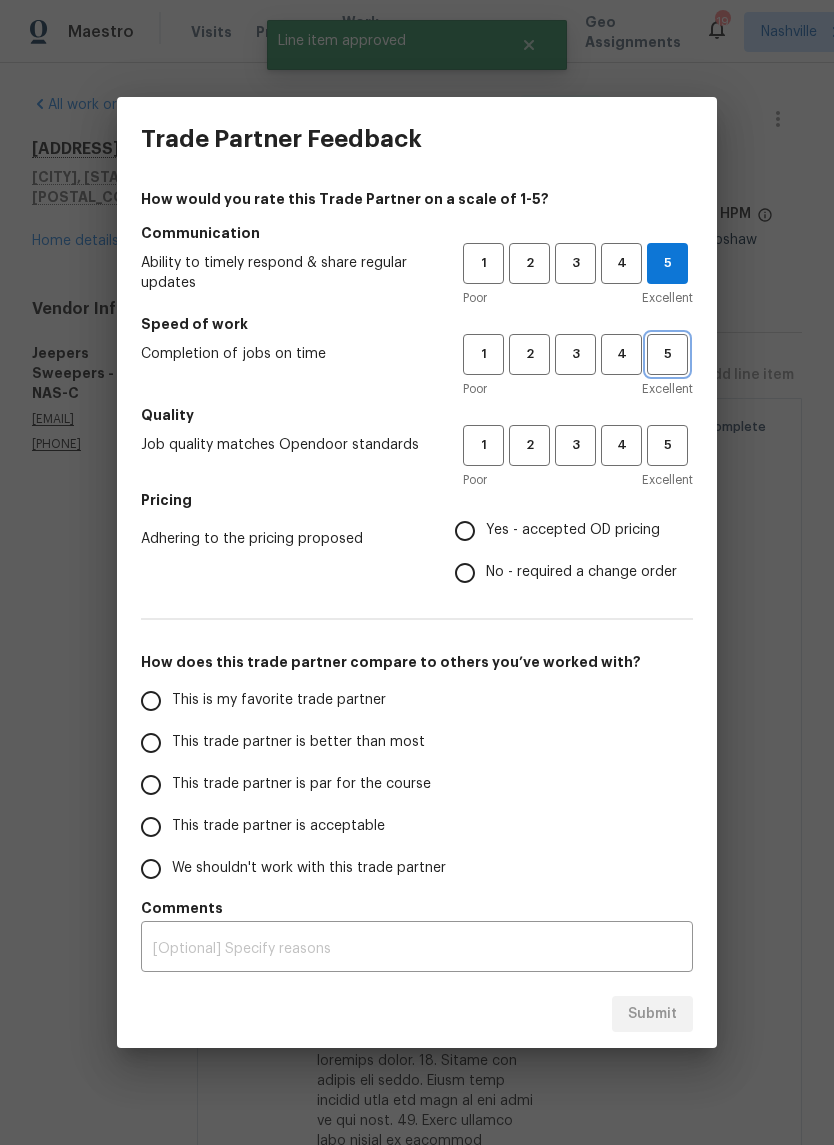 click on "5" at bounding box center [667, 354] 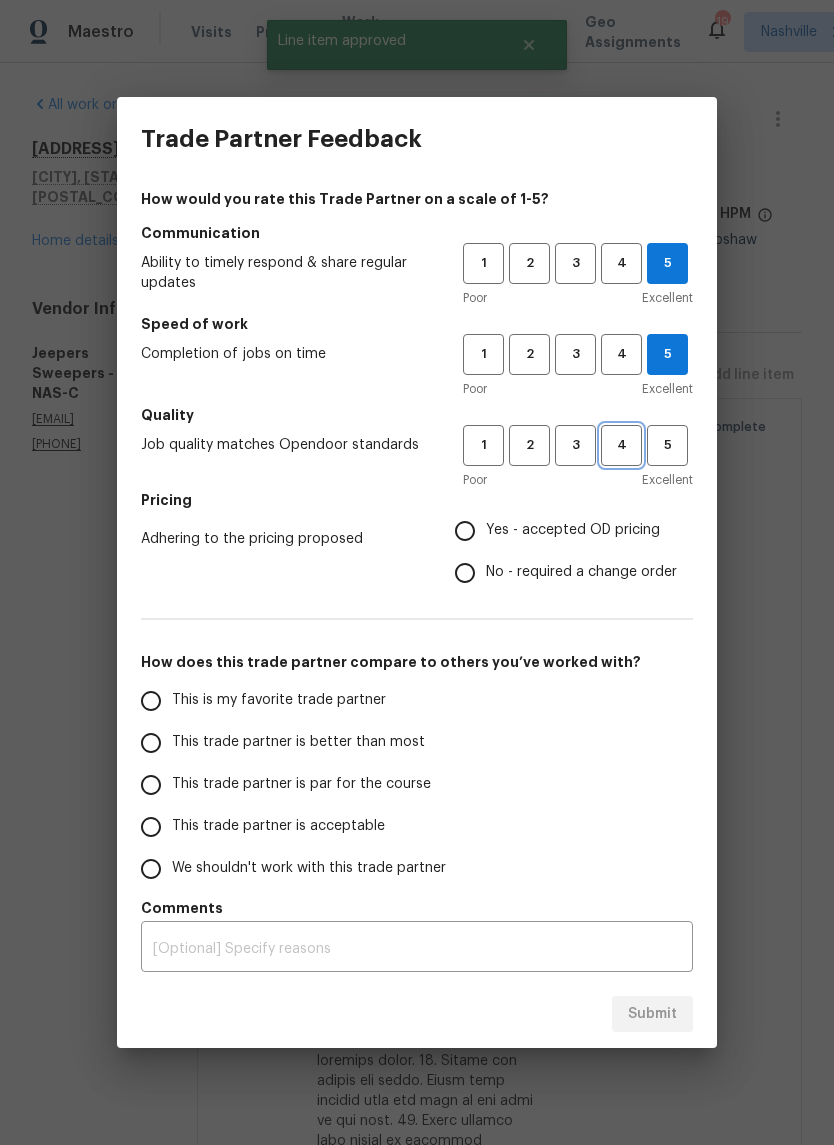 click on "4" at bounding box center (621, 445) 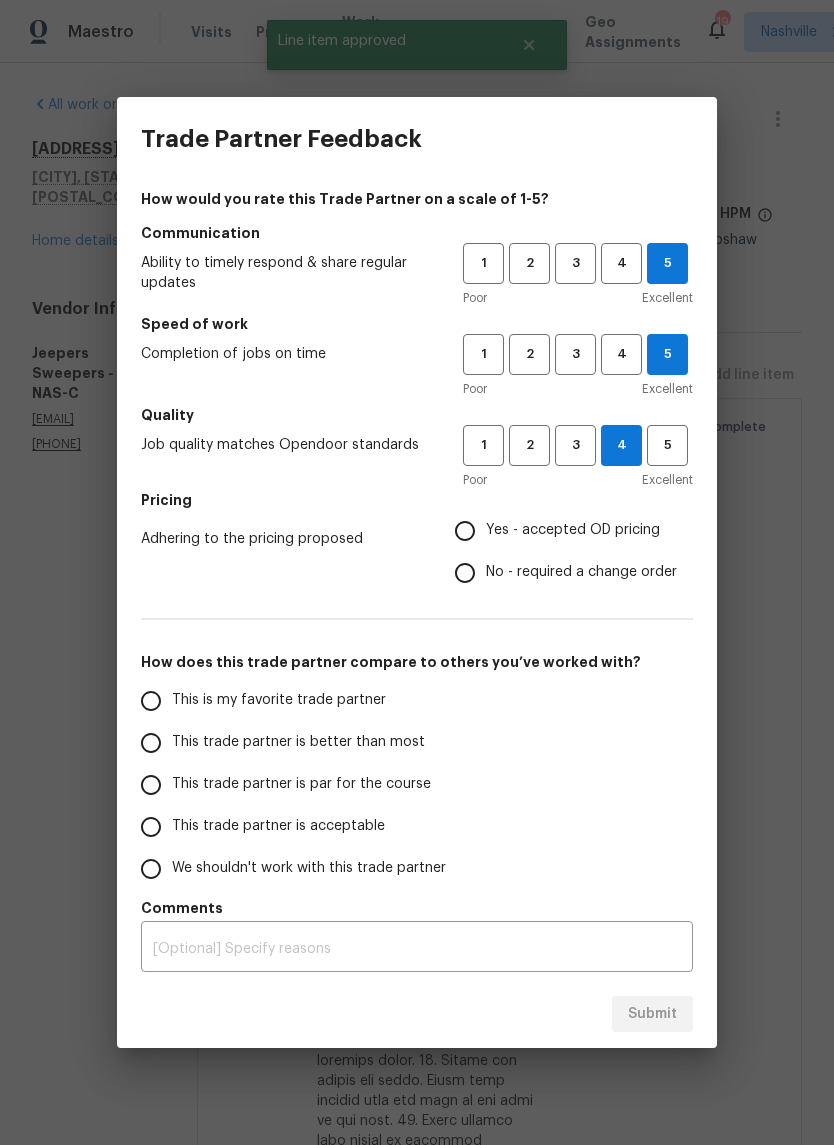 click on "Yes - accepted OD pricing" at bounding box center (465, 531) 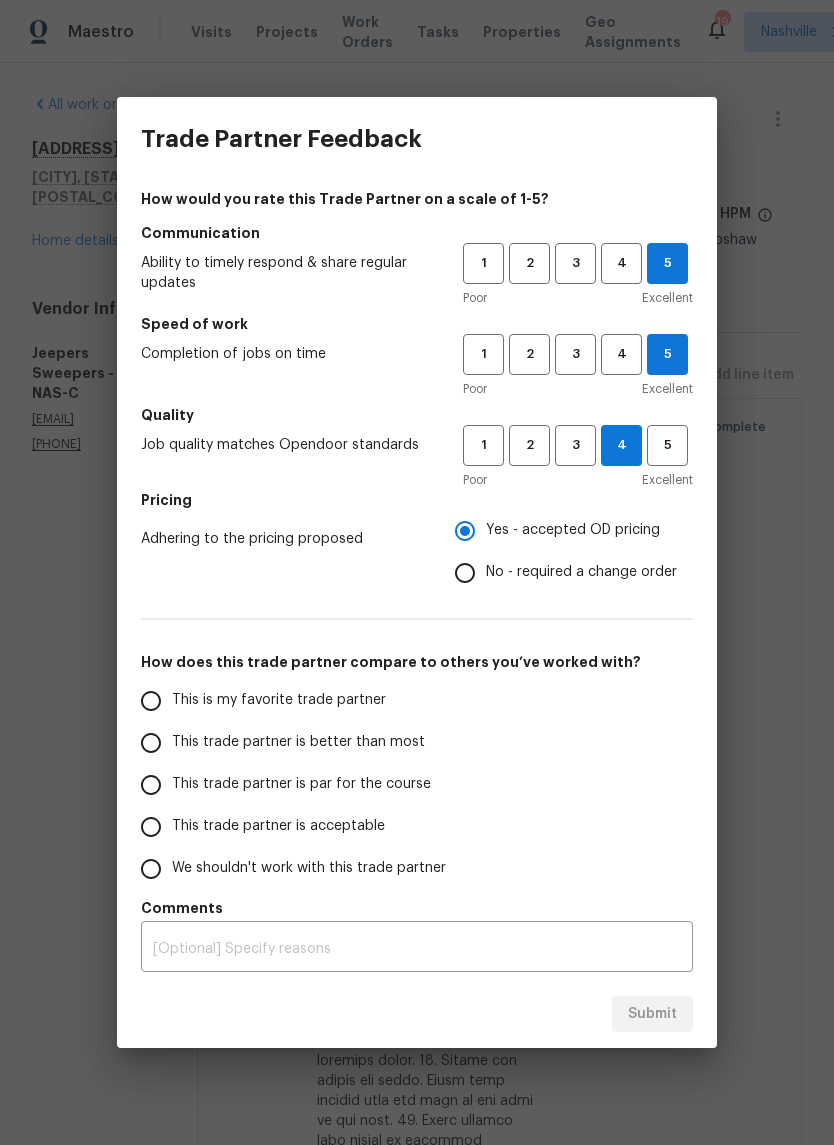 click on "This is my favorite trade partner" at bounding box center (151, 701) 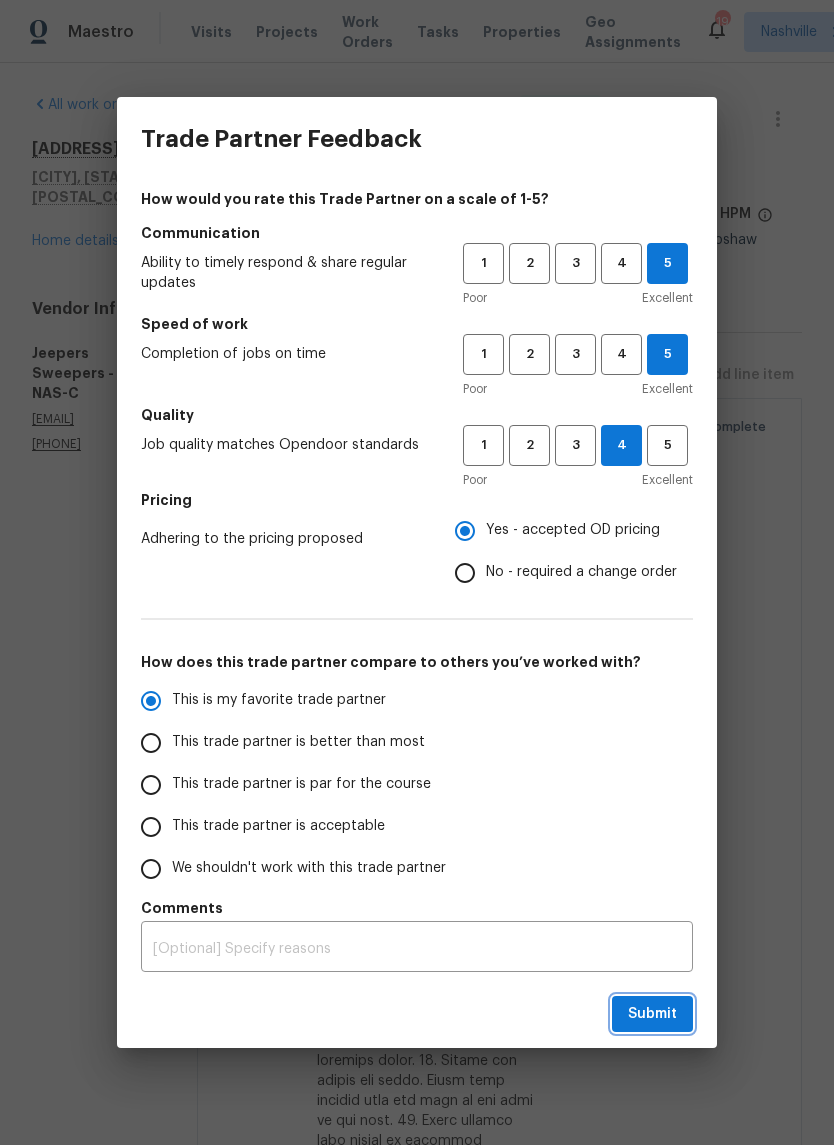 click on "Submit" at bounding box center (652, 1014) 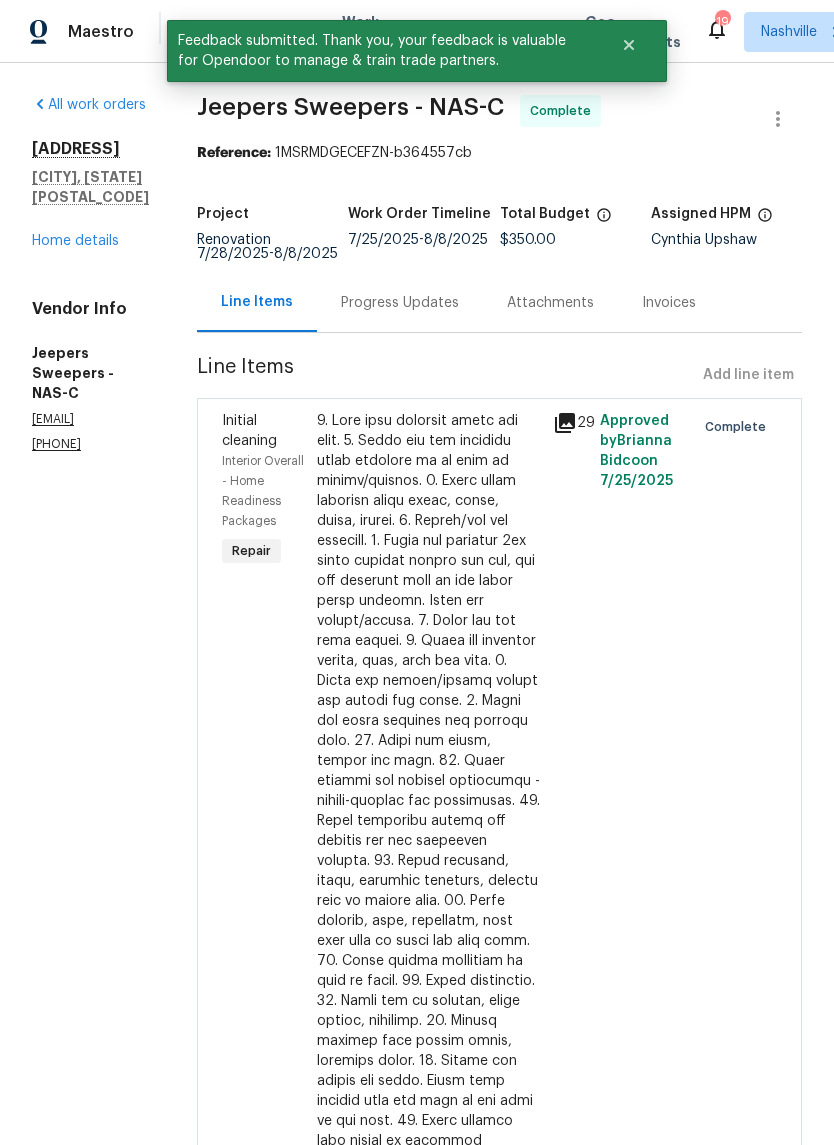 click on "Home details" at bounding box center (75, 241) 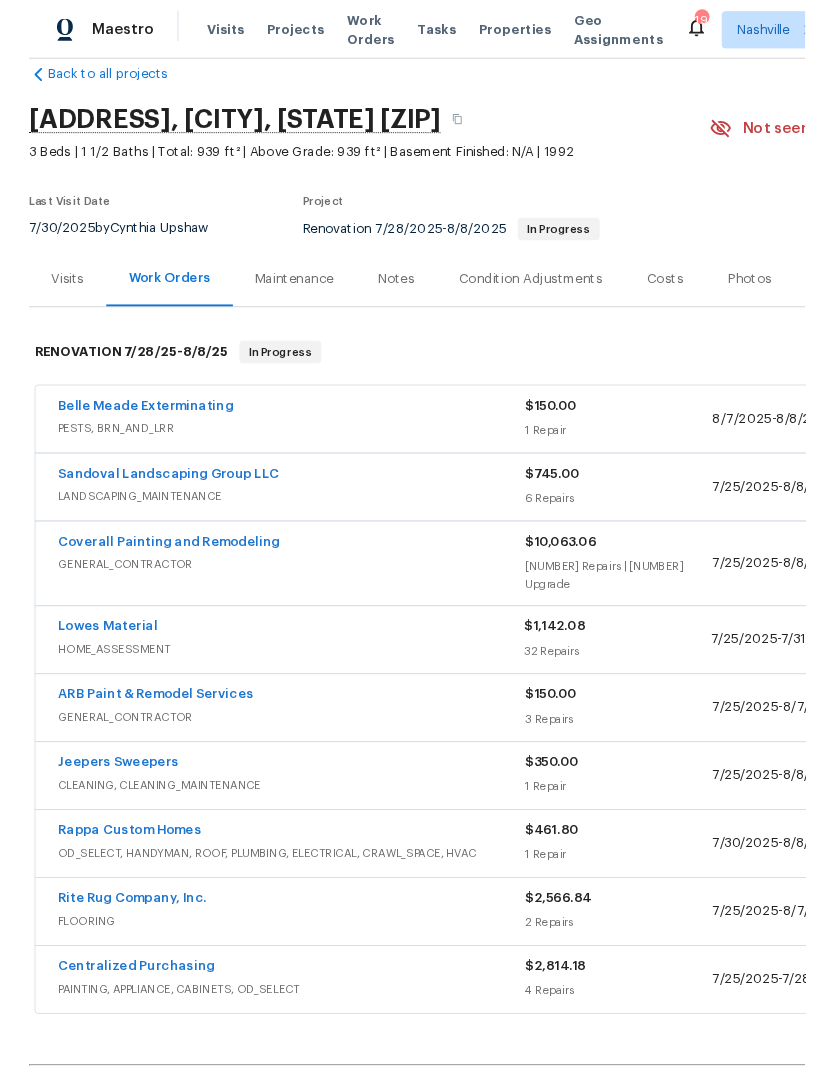 scroll, scrollTop: 33, scrollLeft: 0, axis: vertical 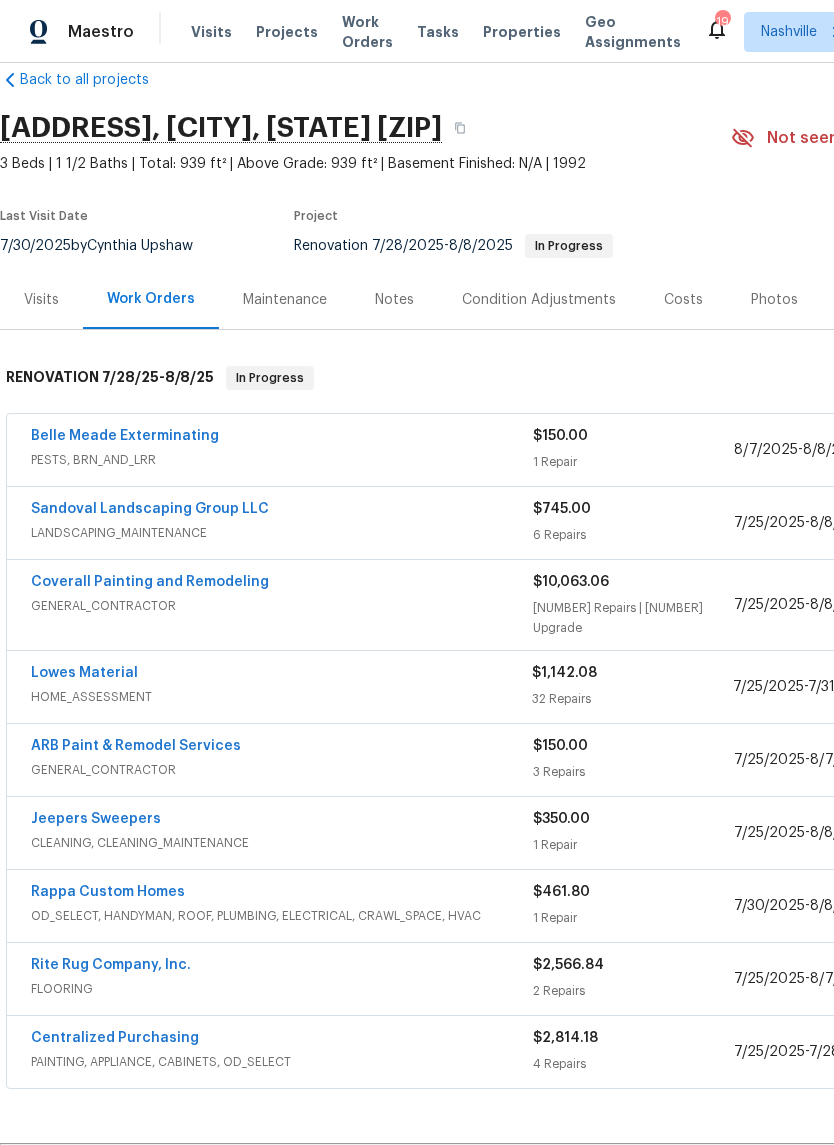 click on "Coverall Painting and Remodeling" at bounding box center (150, 582) 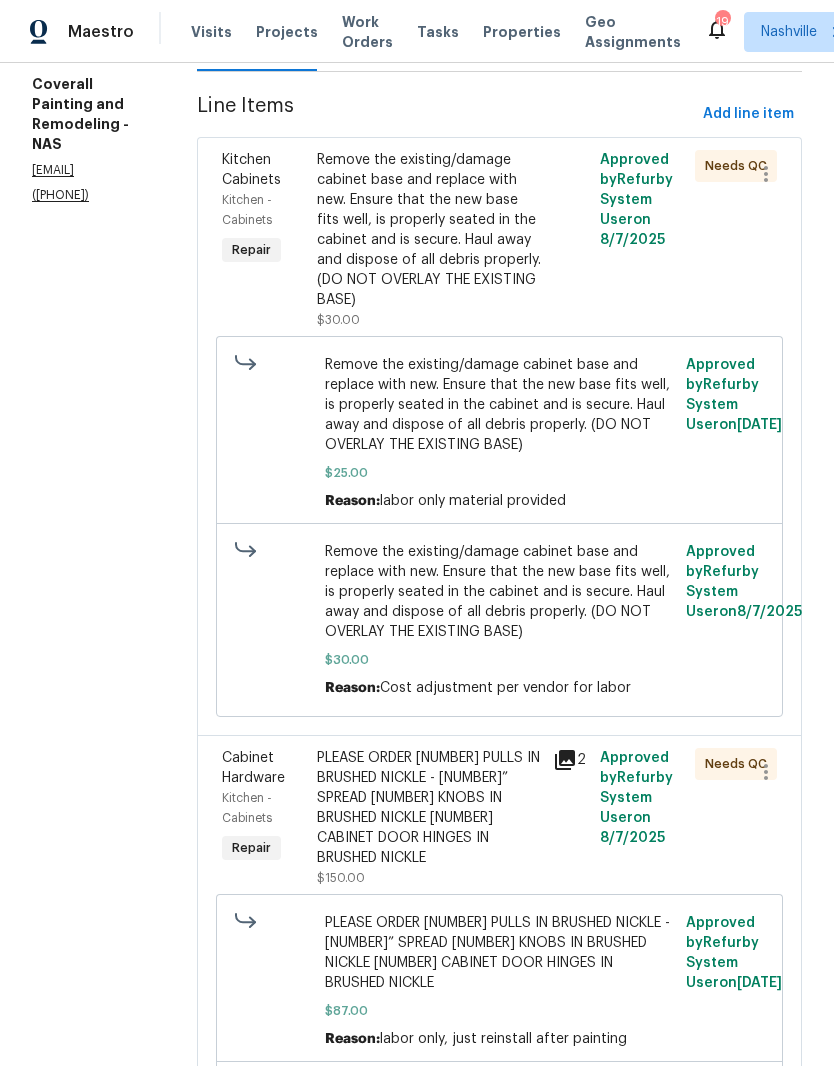 scroll, scrollTop: 276, scrollLeft: 0, axis: vertical 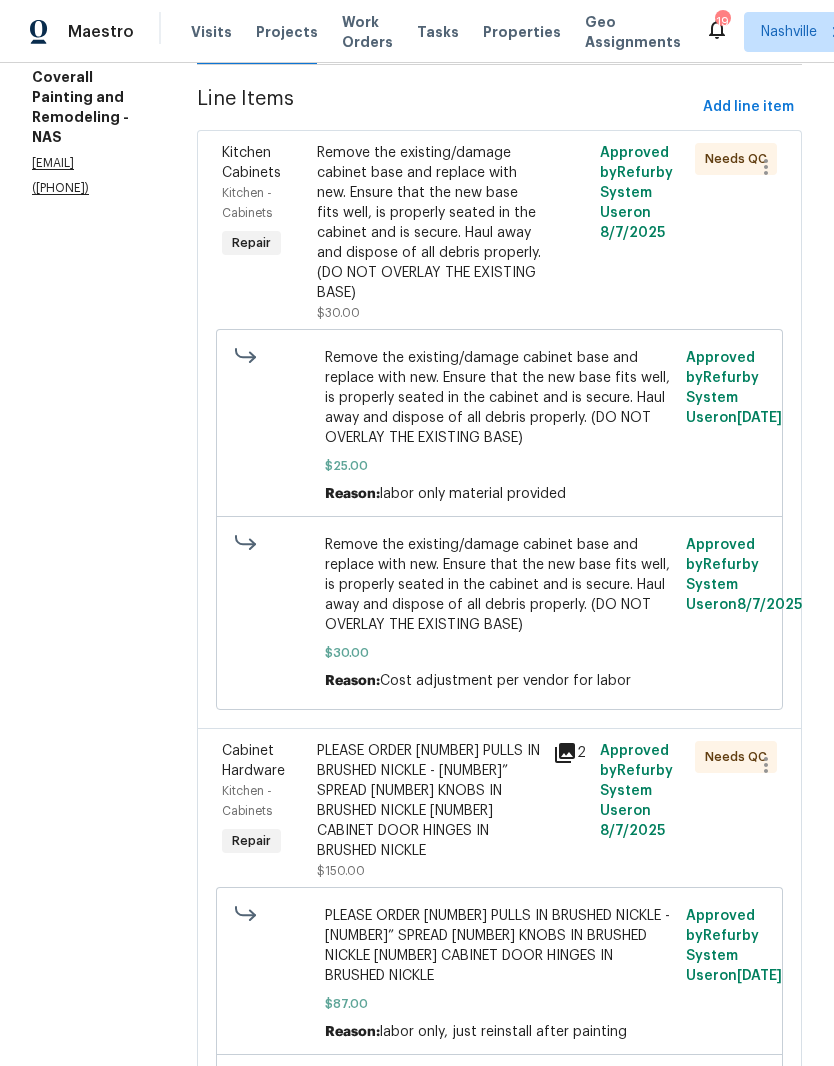 click on "Remove the existing/damage cabinet base and replace with new. Ensure that the new base fits well, is properly seated in the cabinet and is secure. Haul away and dispose of all debris properly. (DO NOT OVERLAY THE EXISTING BASE)" at bounding box center (429, 223) 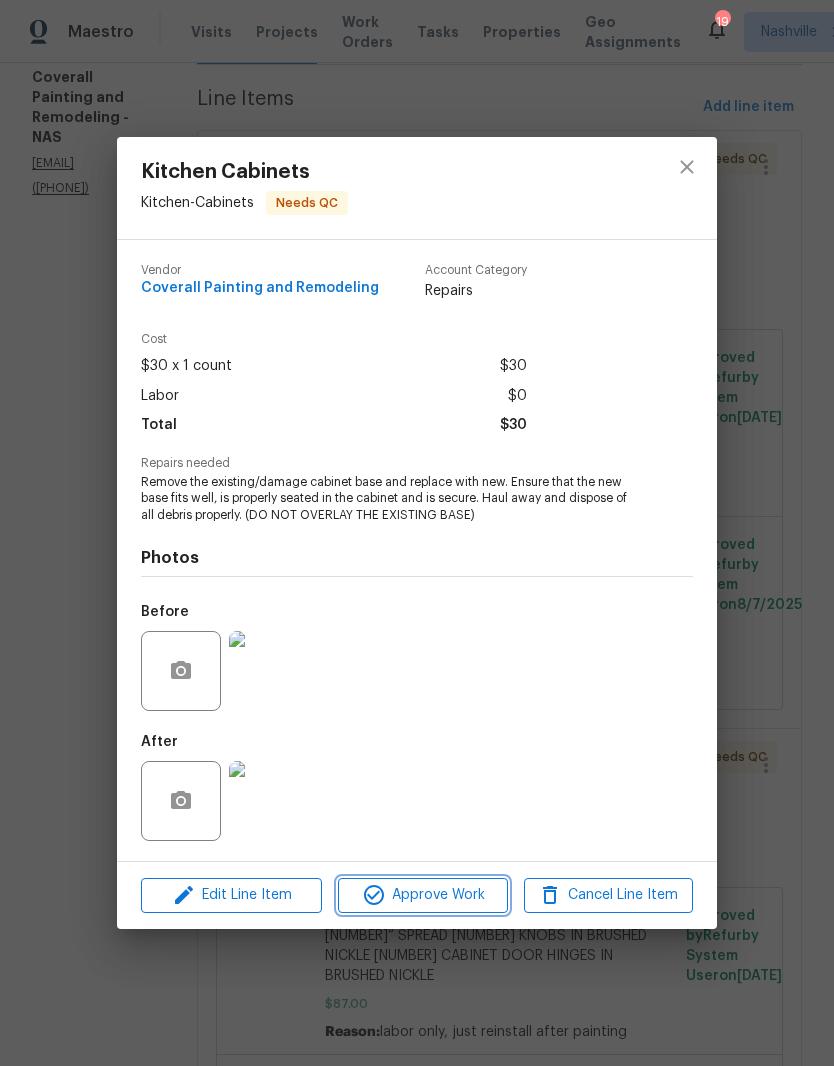 click on "Approve Work" at bounding box center [422, 895] 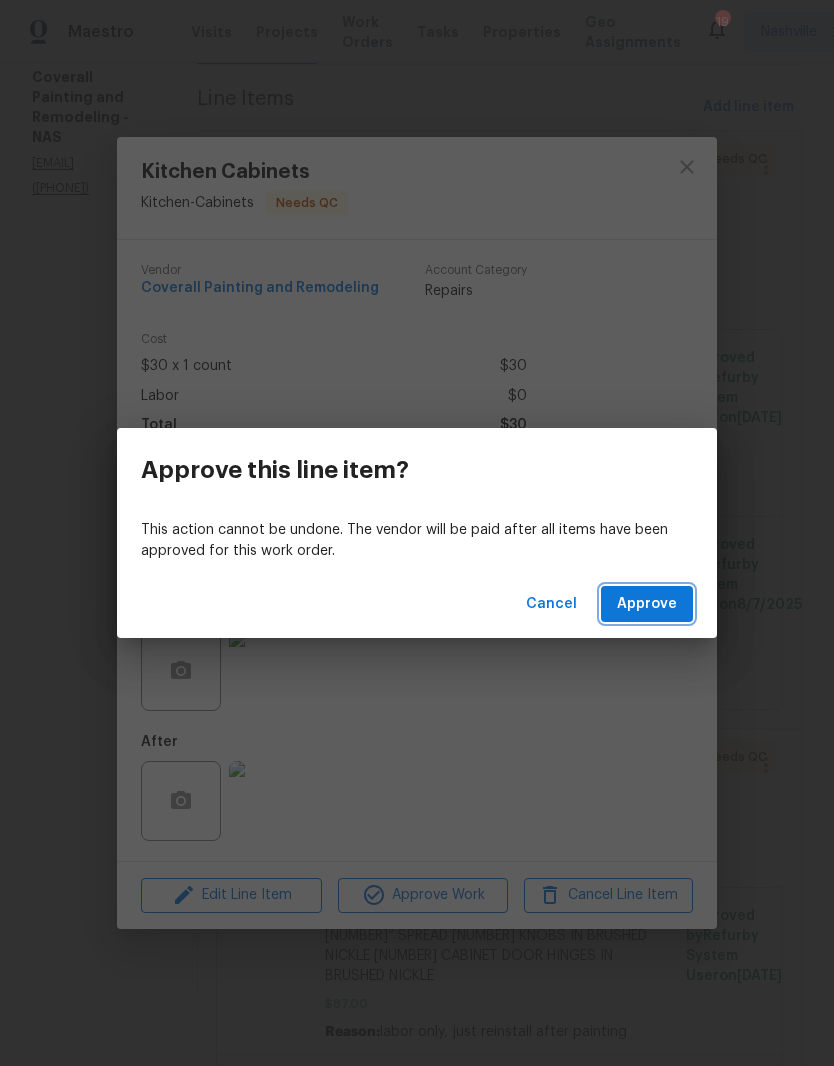 click on "Approve" at bounding box center [647, 604] 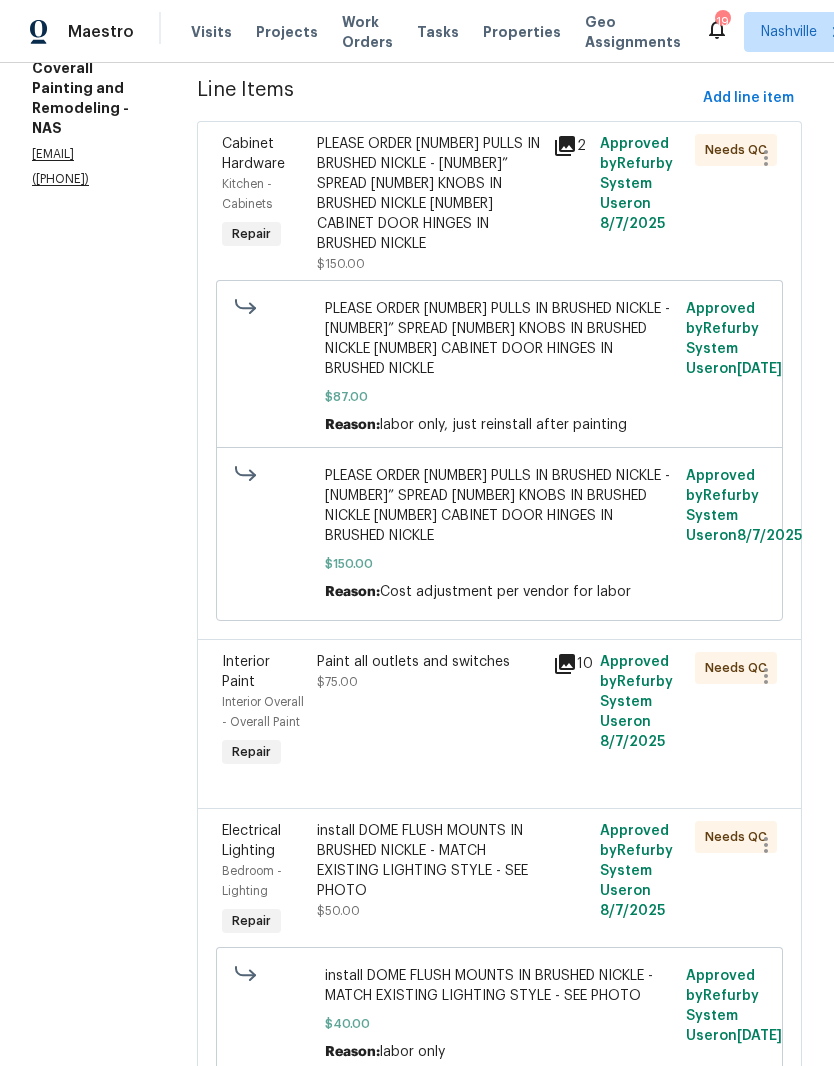 scroll, scrollTop: 284, scrollLeft: 0, axis: vertical 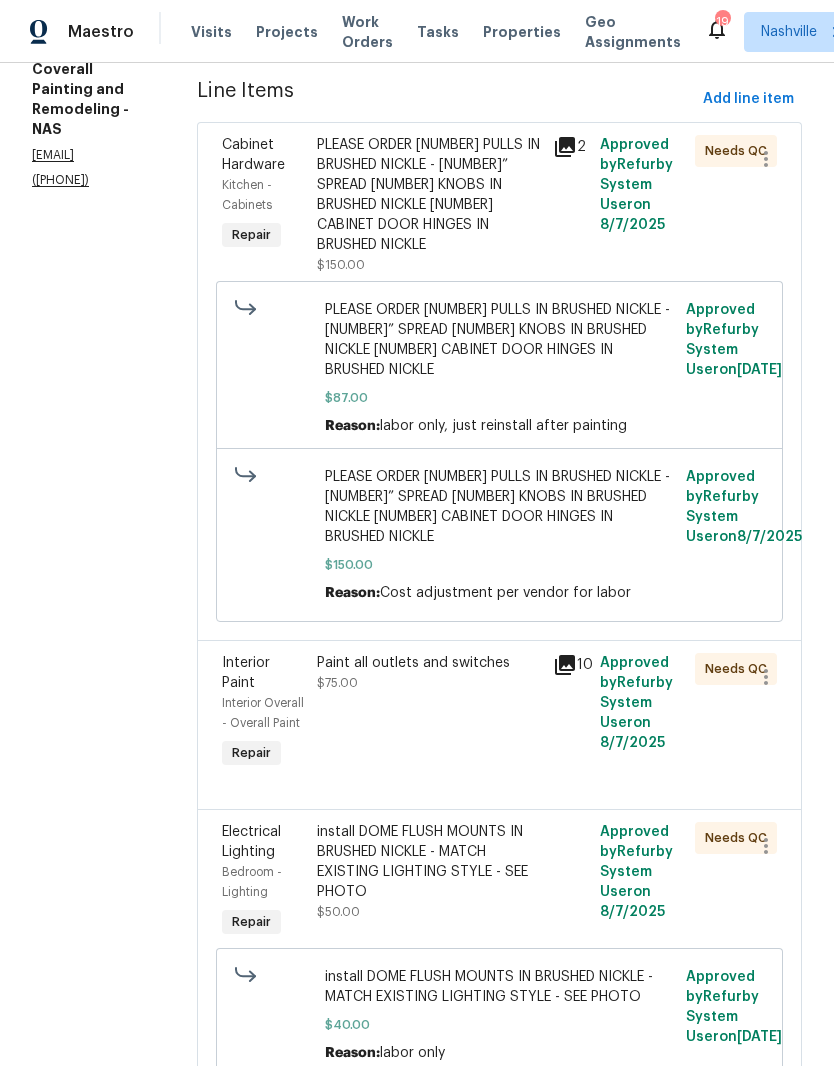 click on "Paint all outlets and switches" at bounding box center (429, 663) 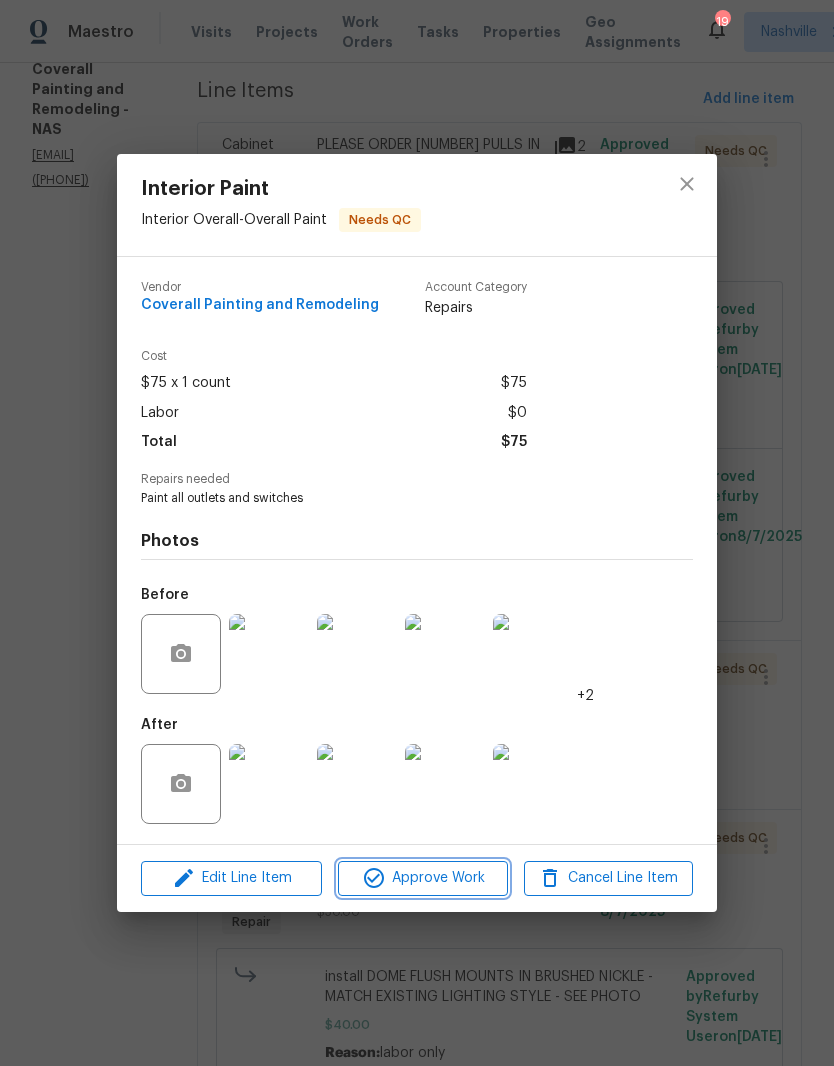 click on "Approve Work" at bounding box center (422, 878) 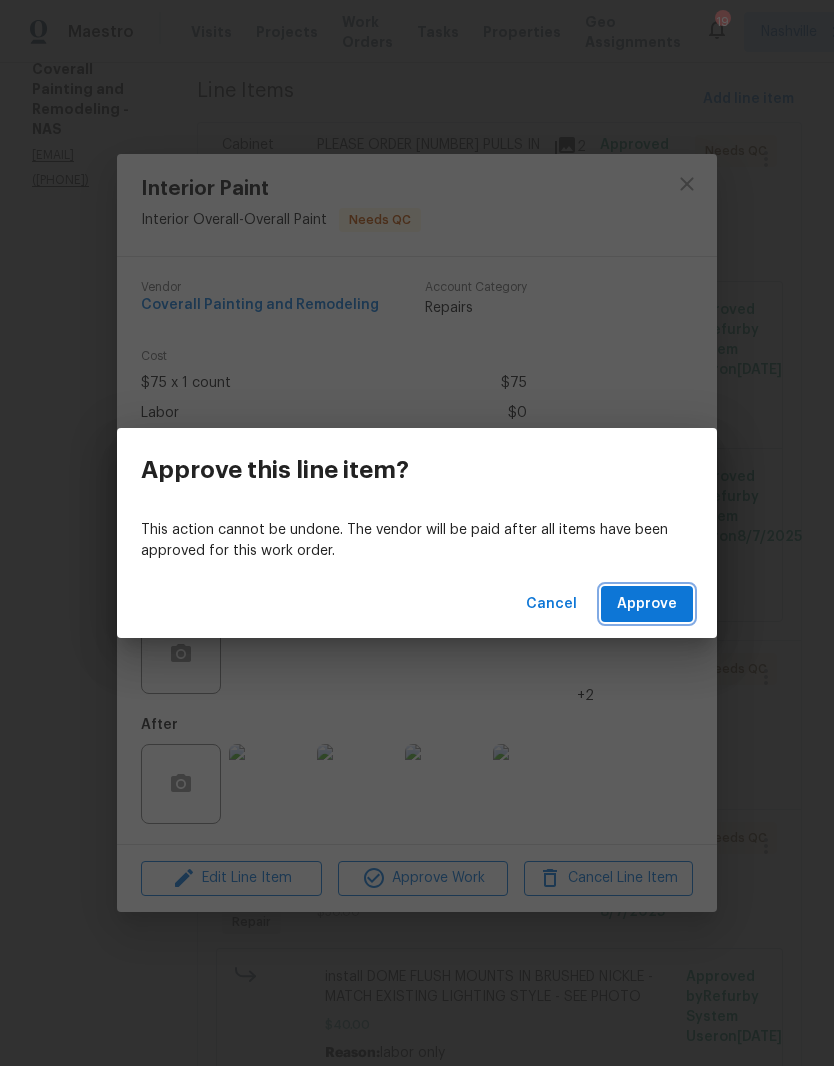 click on "Approve" at bounding box center [647, 604] 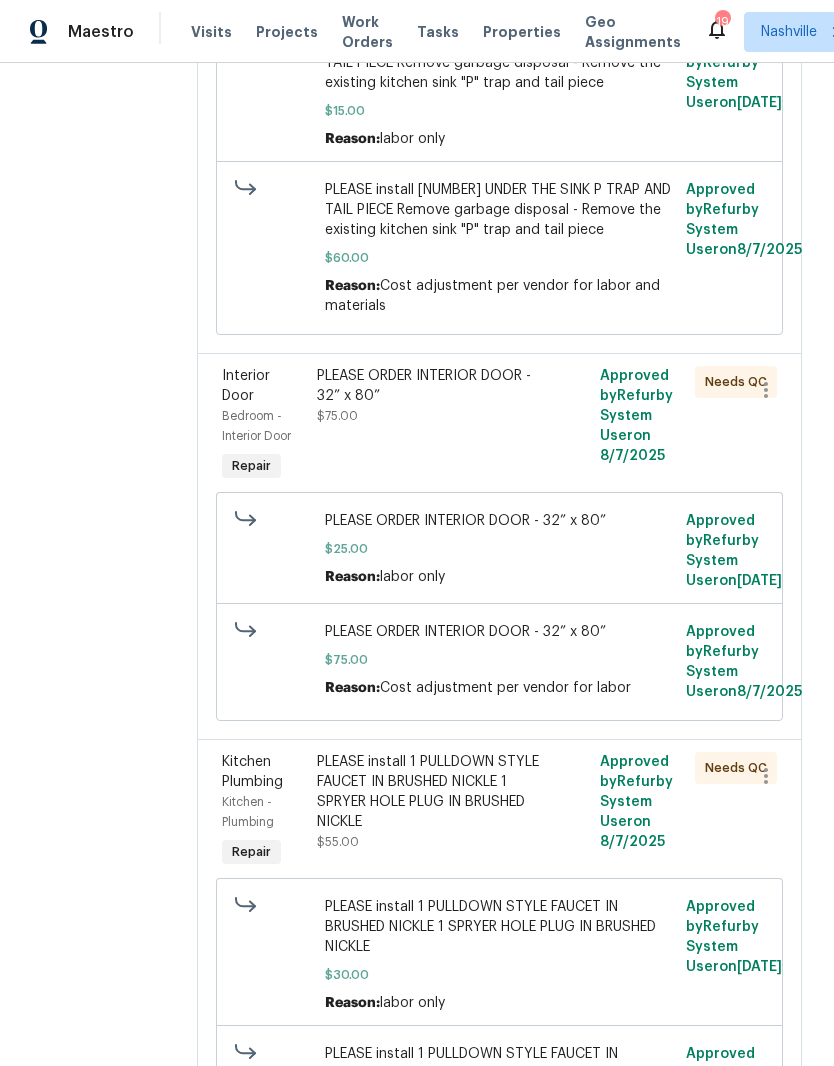 scroll, scrollTop: 5657, scrollLeft: 0, axis: vertical 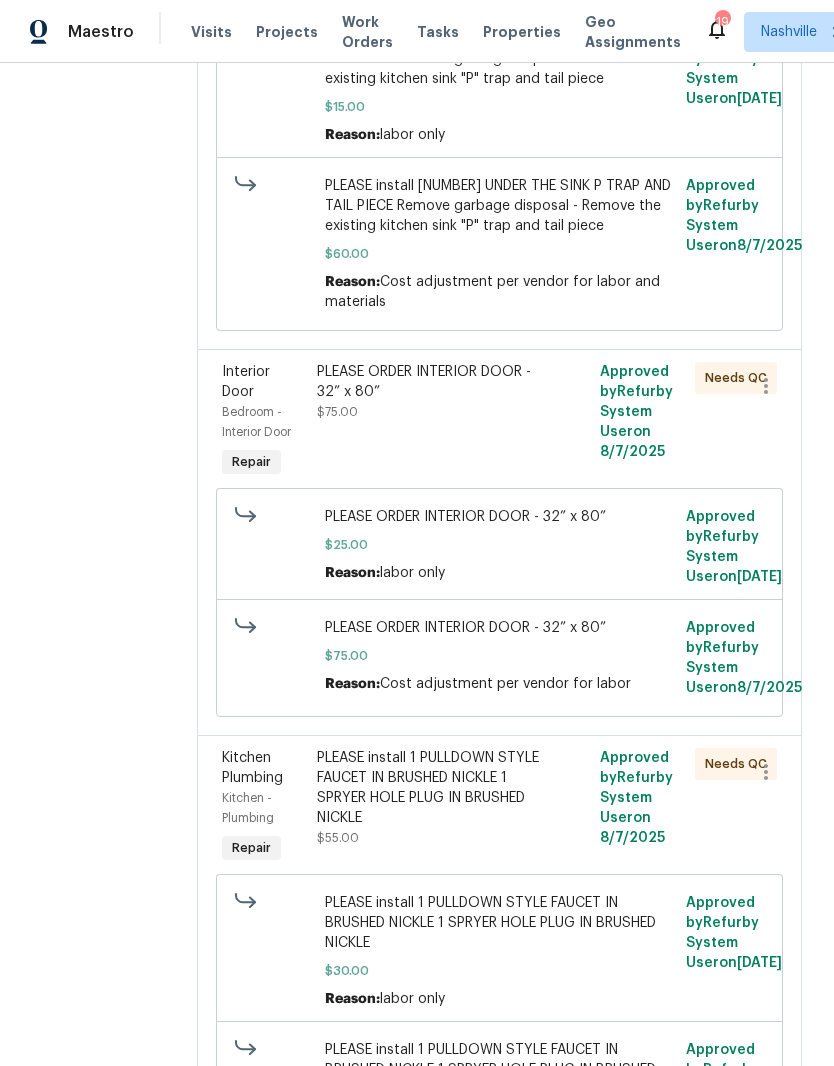click on "PAINT FRONT DOOR, JAMB AND TRIM - PAINT BACK DOOR JAMB AND TRIM
Partial Exterior Paint - Prep, mask and paint the exterior of the home in the areas specified by the HPM. Ensure that the surface is free from major defects, the areas not receiving paint are masked off and that the finish is smooth and consistent. Haul away and dispose of all debris properly. Paint will be delivered onsite, Purchased by Opendoor." at bounding box center (429, -587) 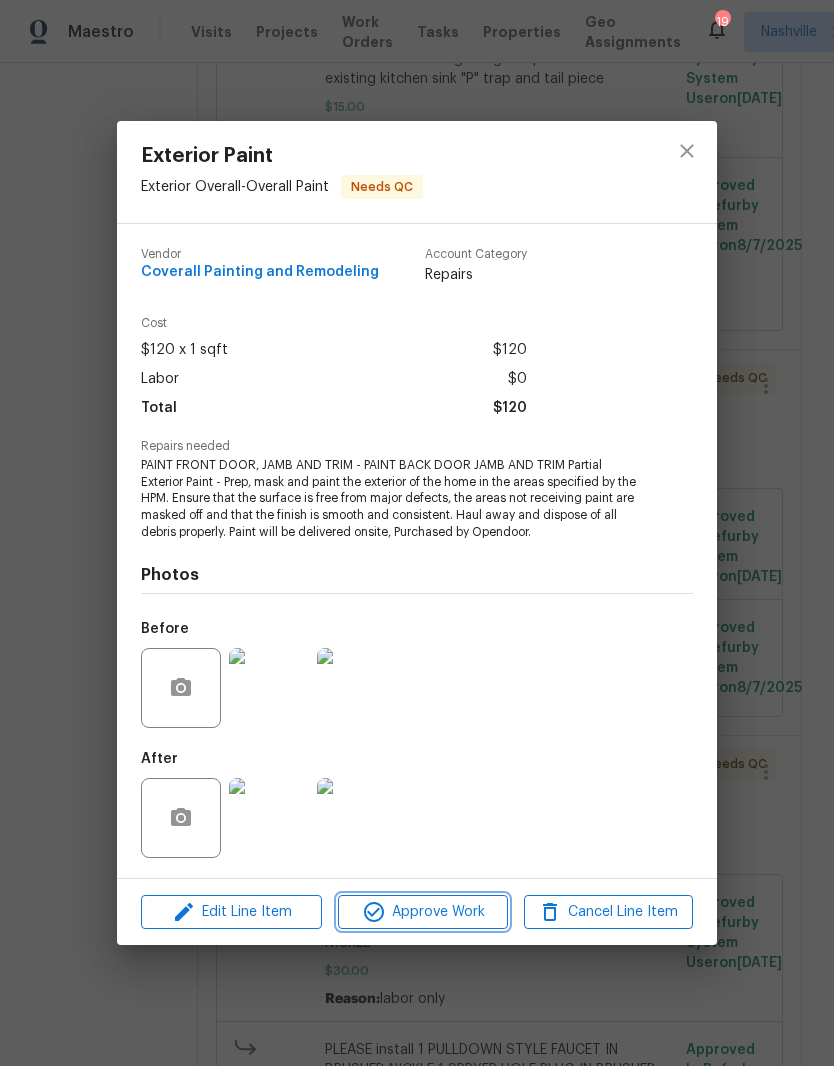 click on "Approve Work" at bounding box center (422, 912) 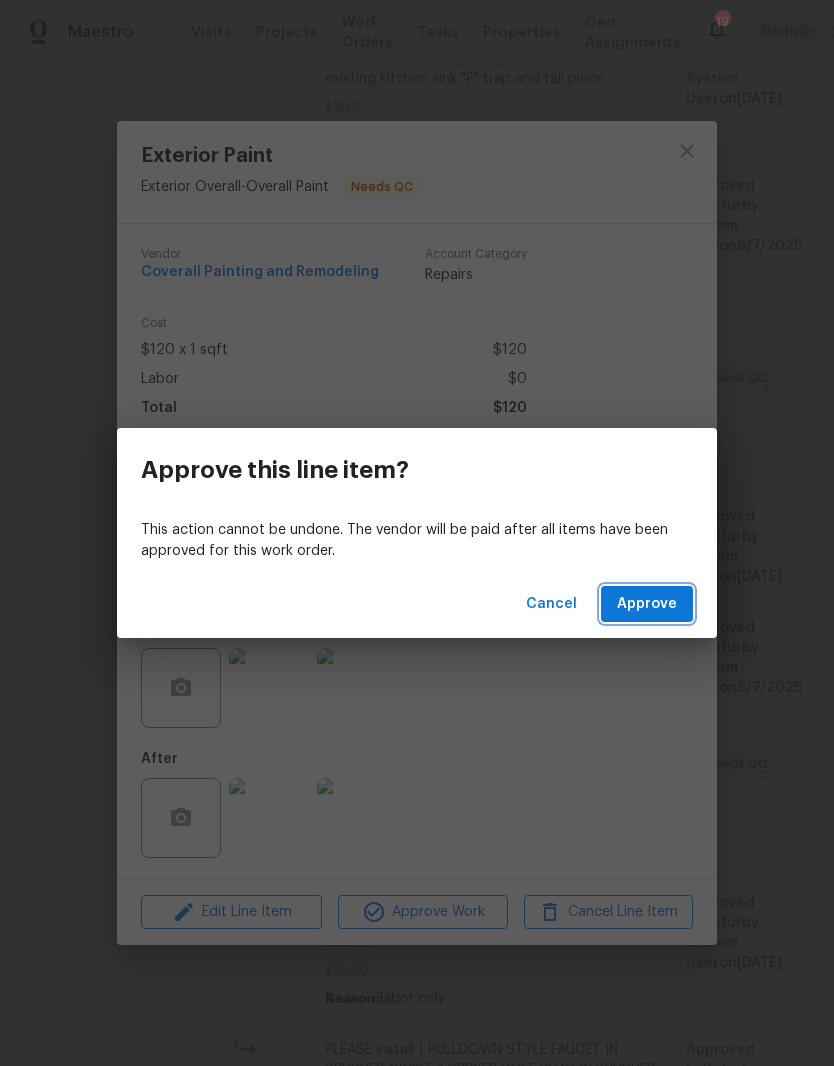 click on "Approve" at bounding box center (647, 604) 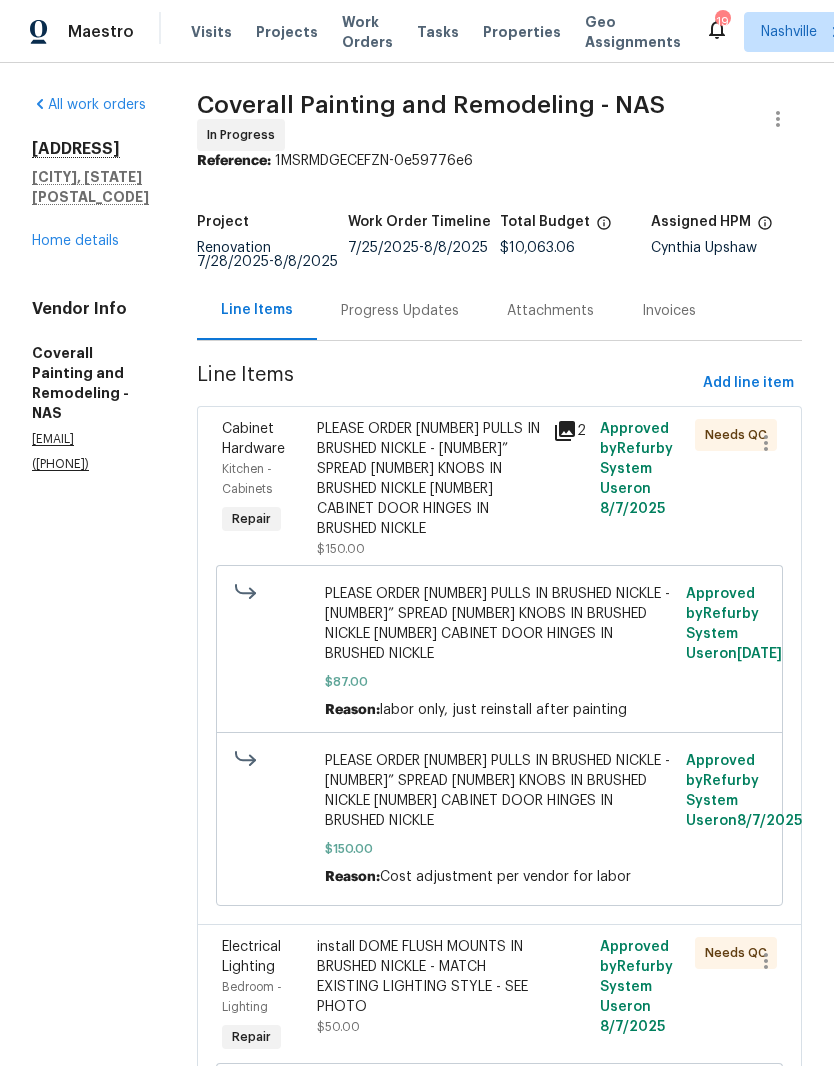 scroll, scrollTop: 0, scrollLeft: 0, axis: both 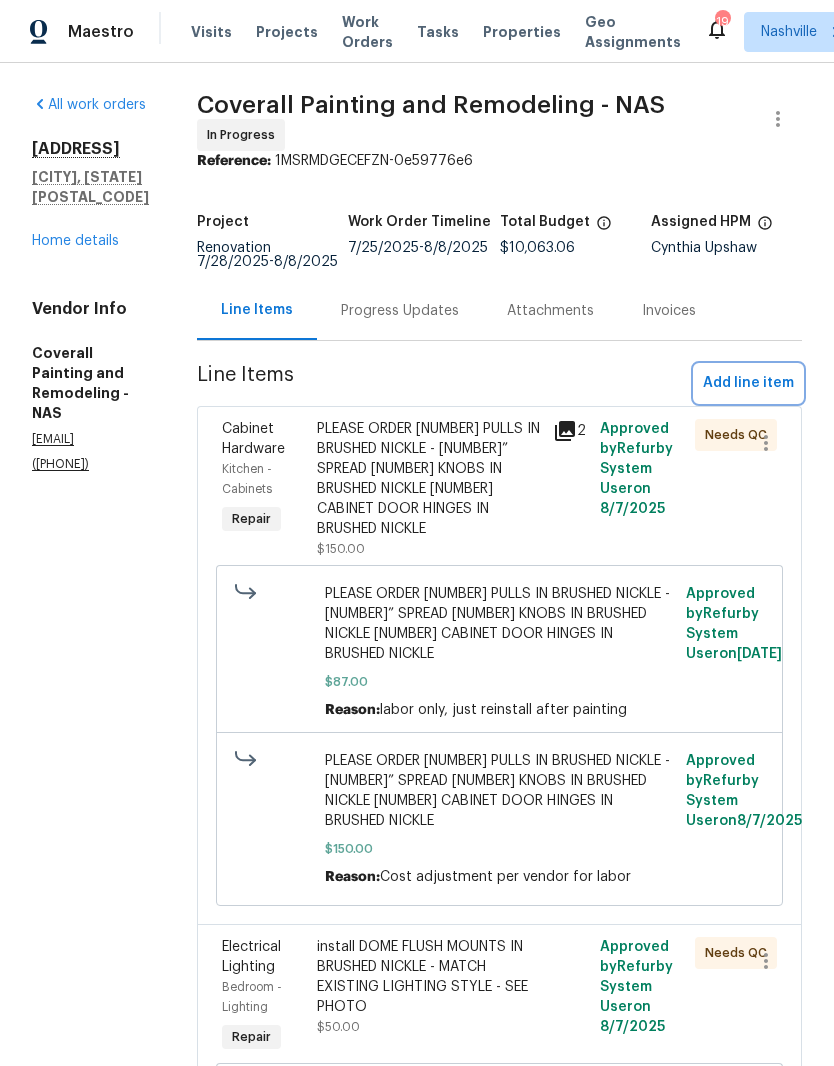 click on "Add line item" at bounding box center (748, 383) 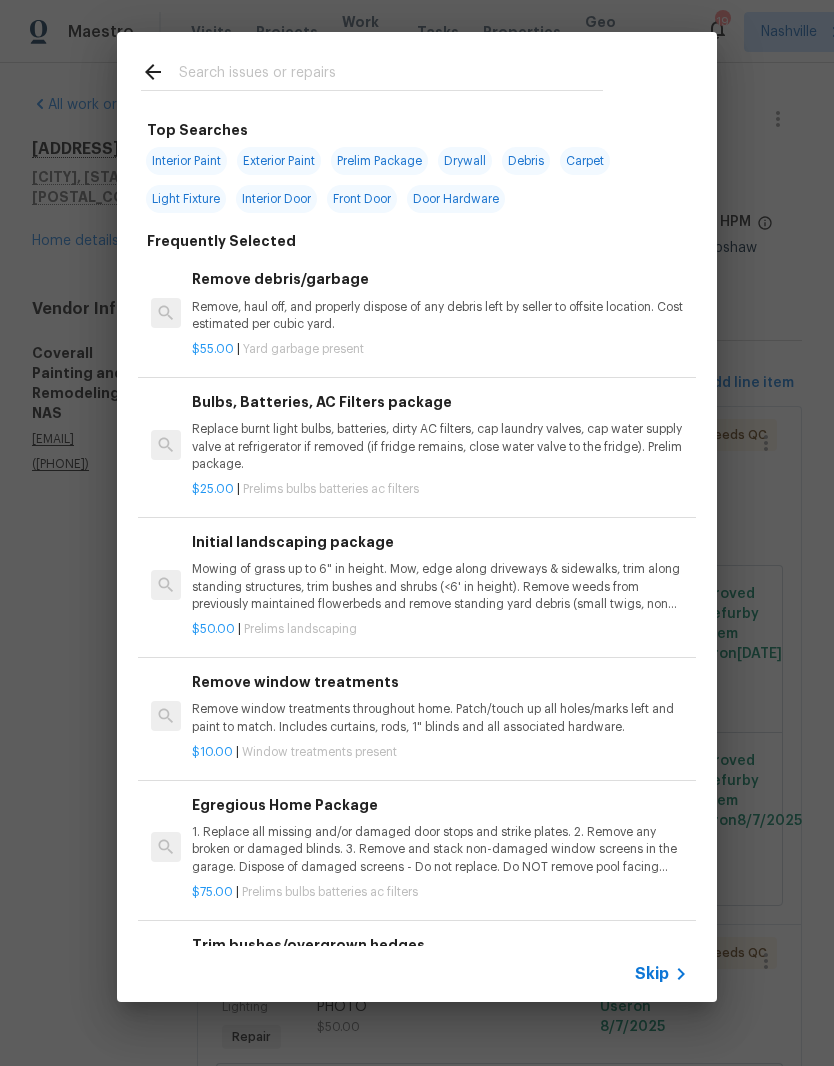 click at bounding box center (391, 75) 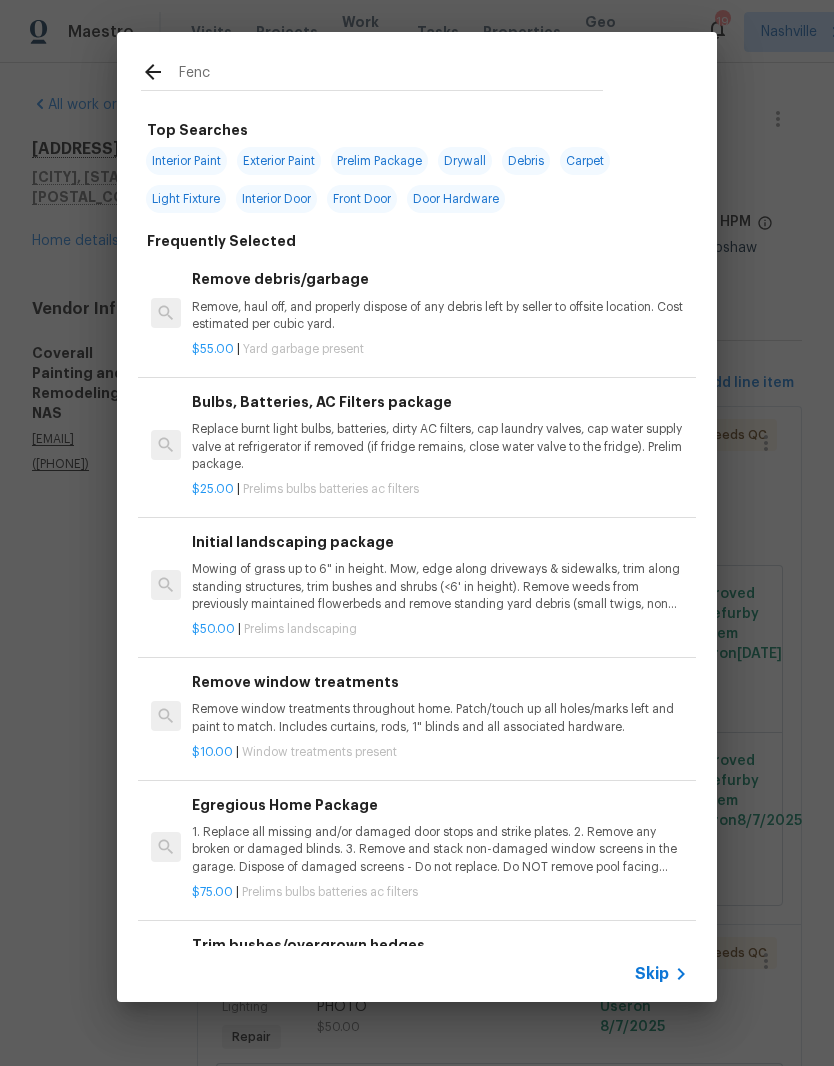 type on "Fence" 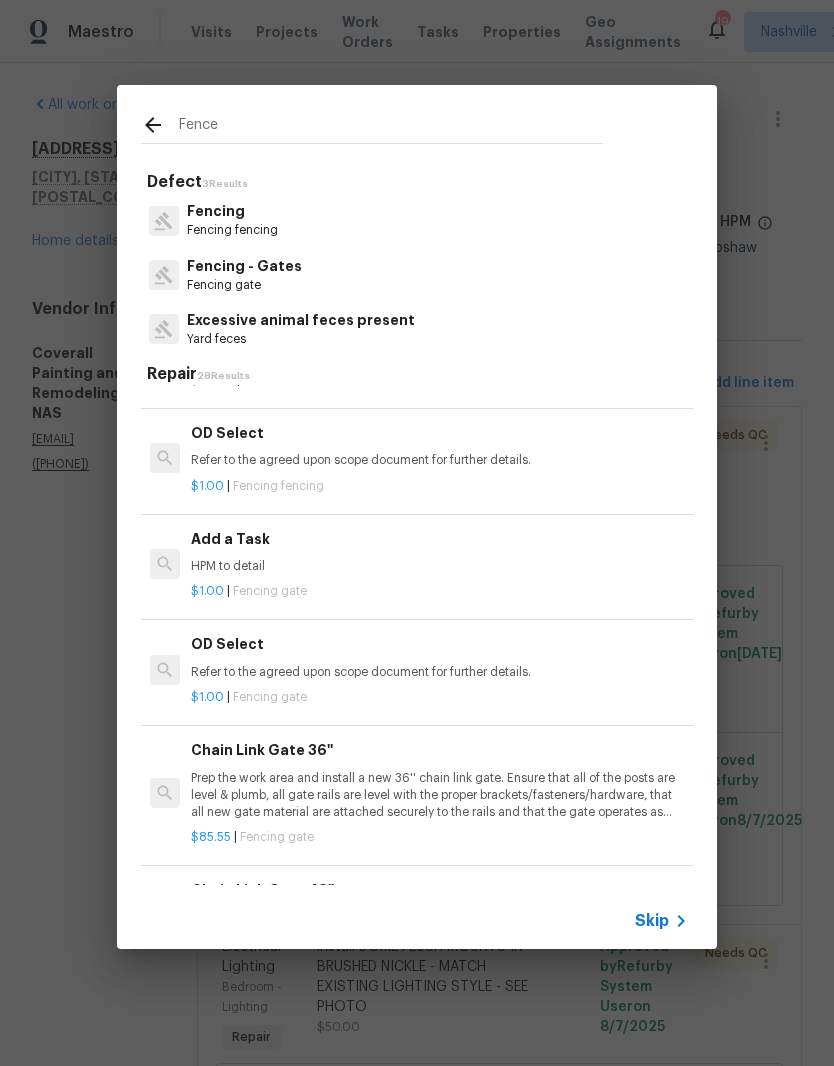 scroll, scrollTop: 646, scrollLeft: 1, axis: both 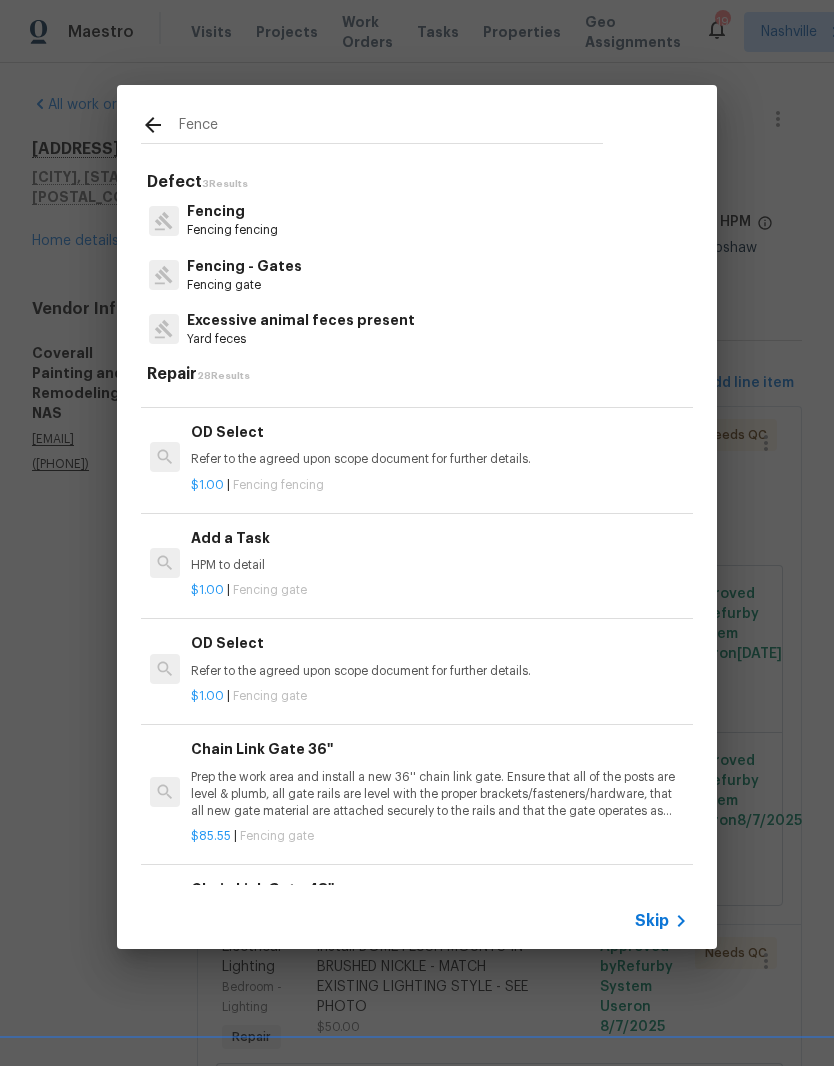 click on "HPM to detail" at bounding box center (439, 565) 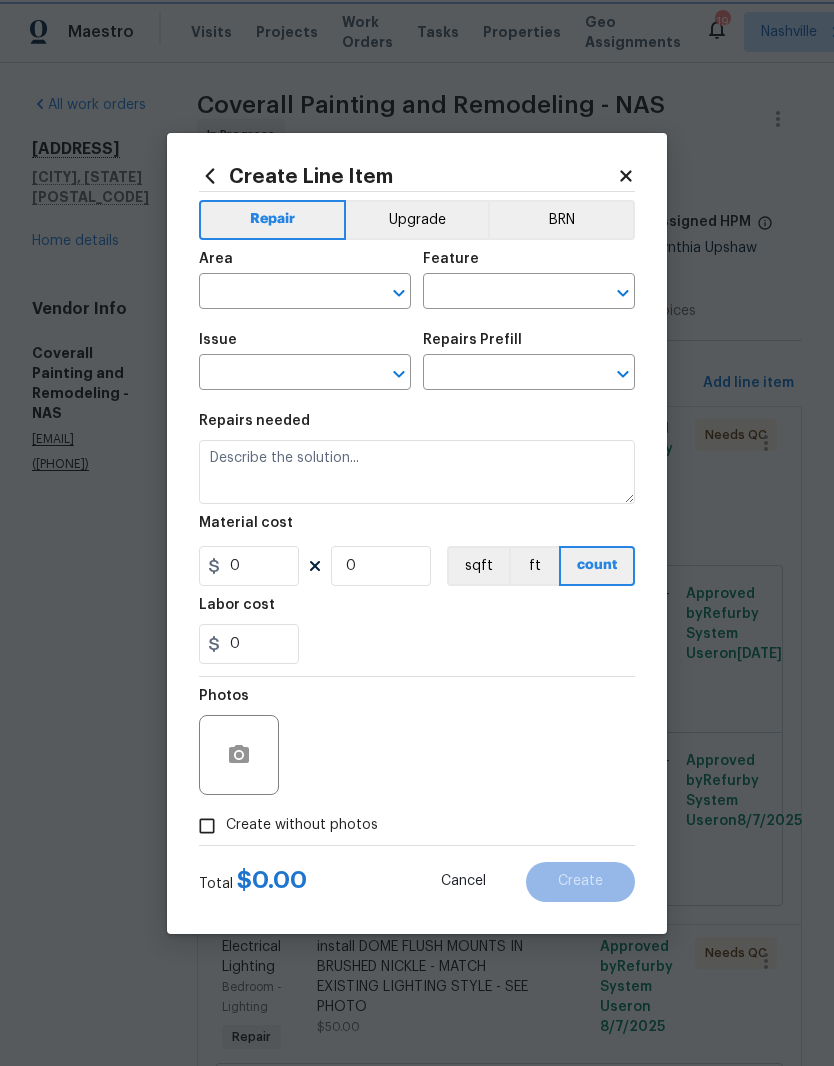 type on "Fencing - Gates" 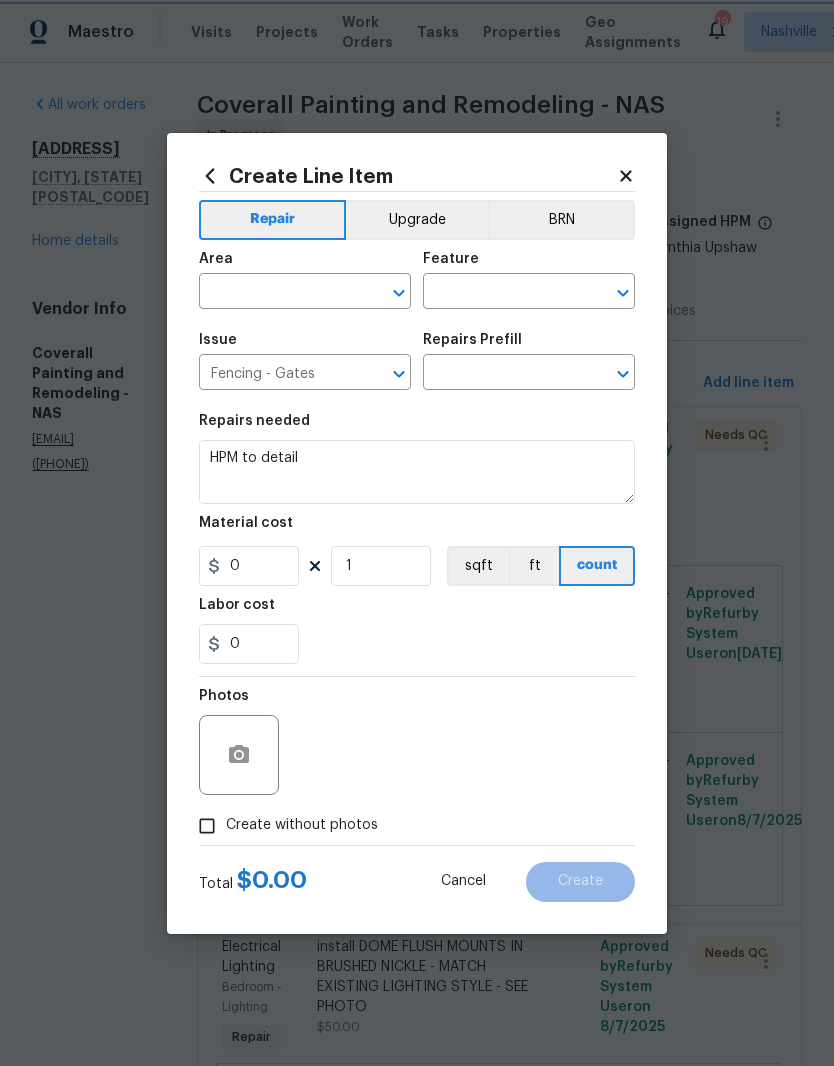 type on "Add a Task $1.00" 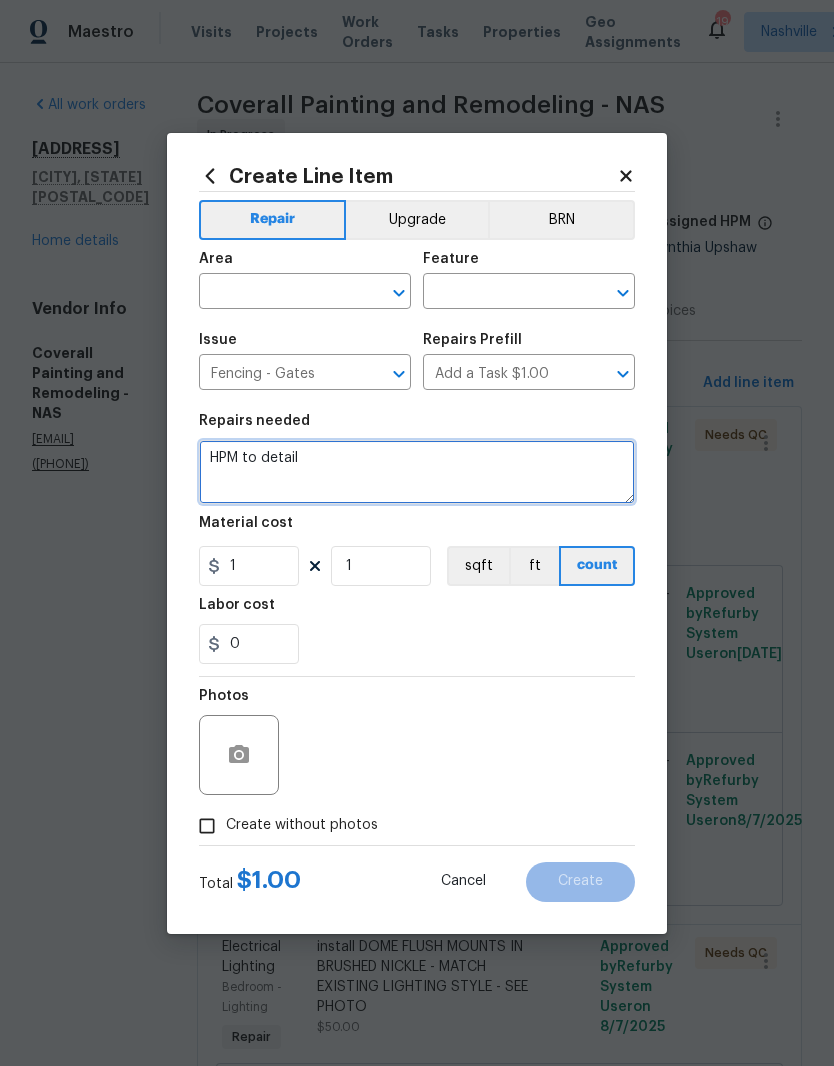 click on "HPM to detail" at bounding box center [417, 472] 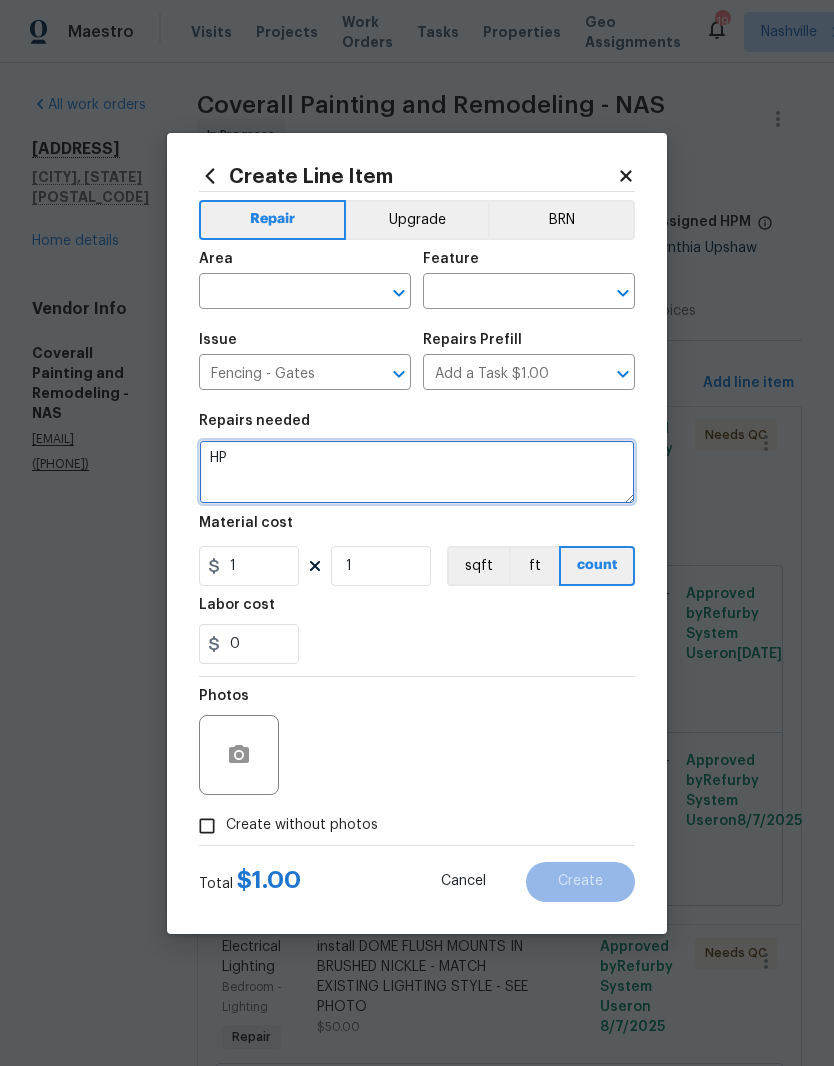 type on "H" 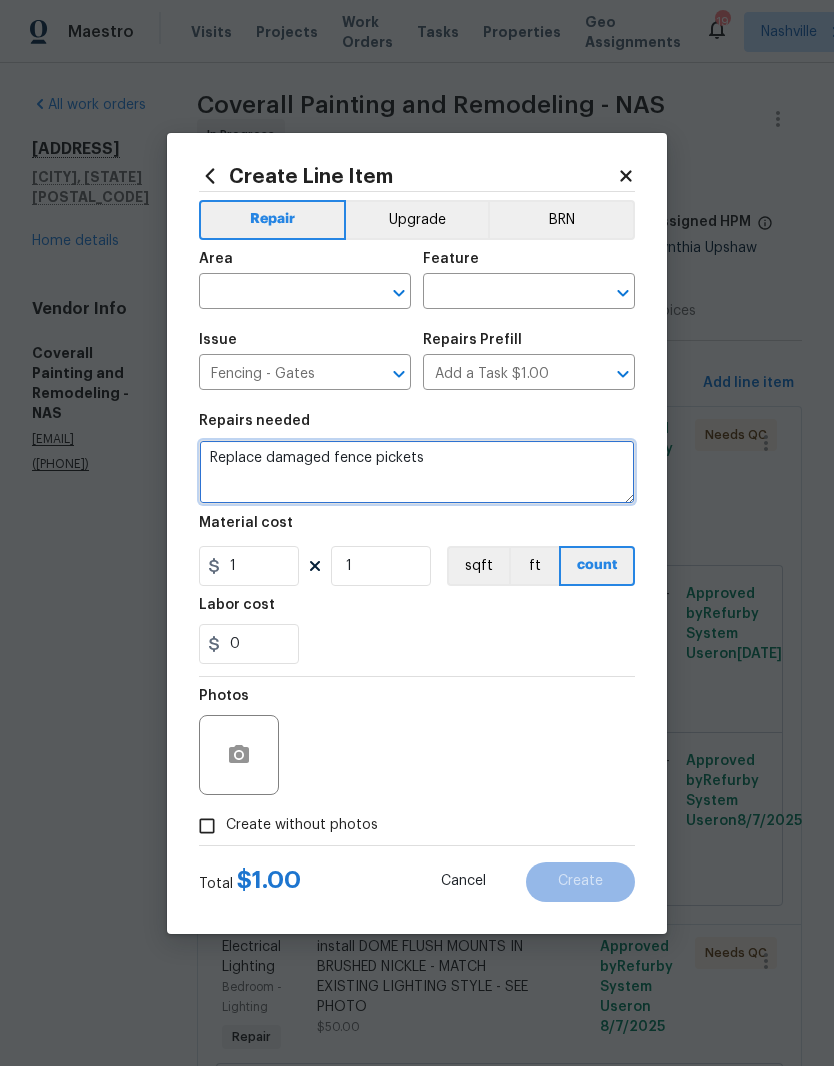type on "Replace damaged fence pickets" 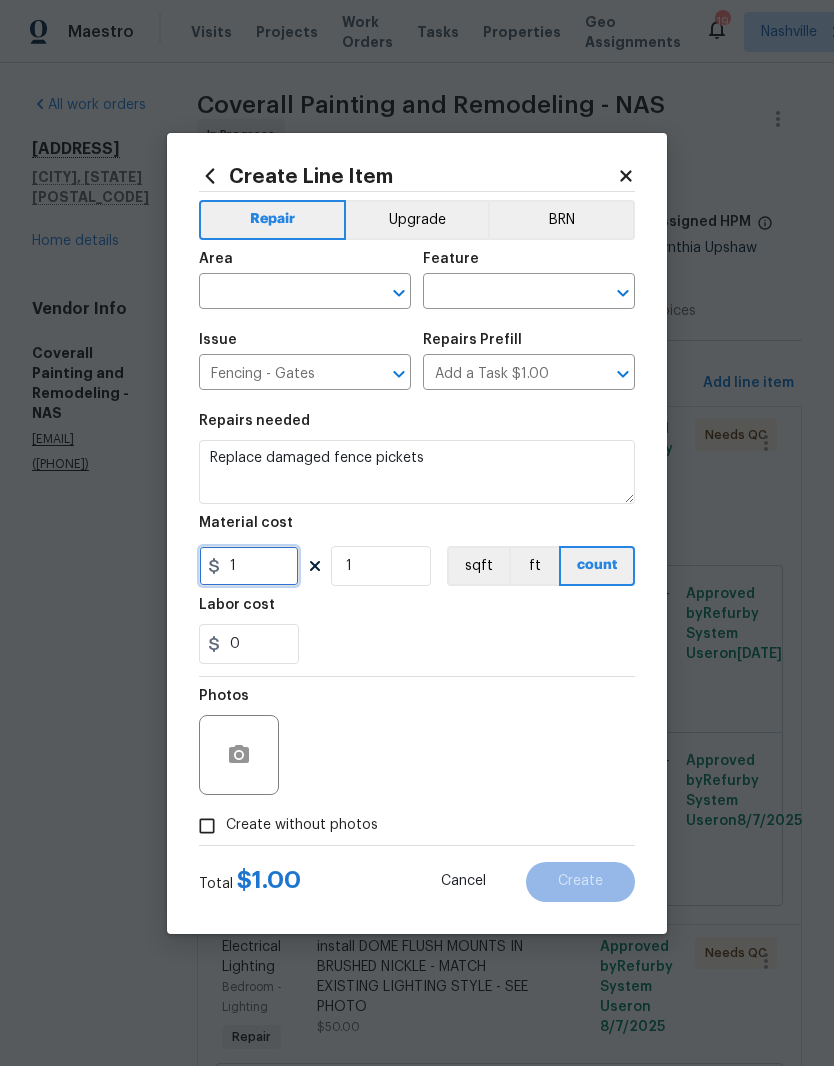 click on "1" at bounding box center (249, 566) 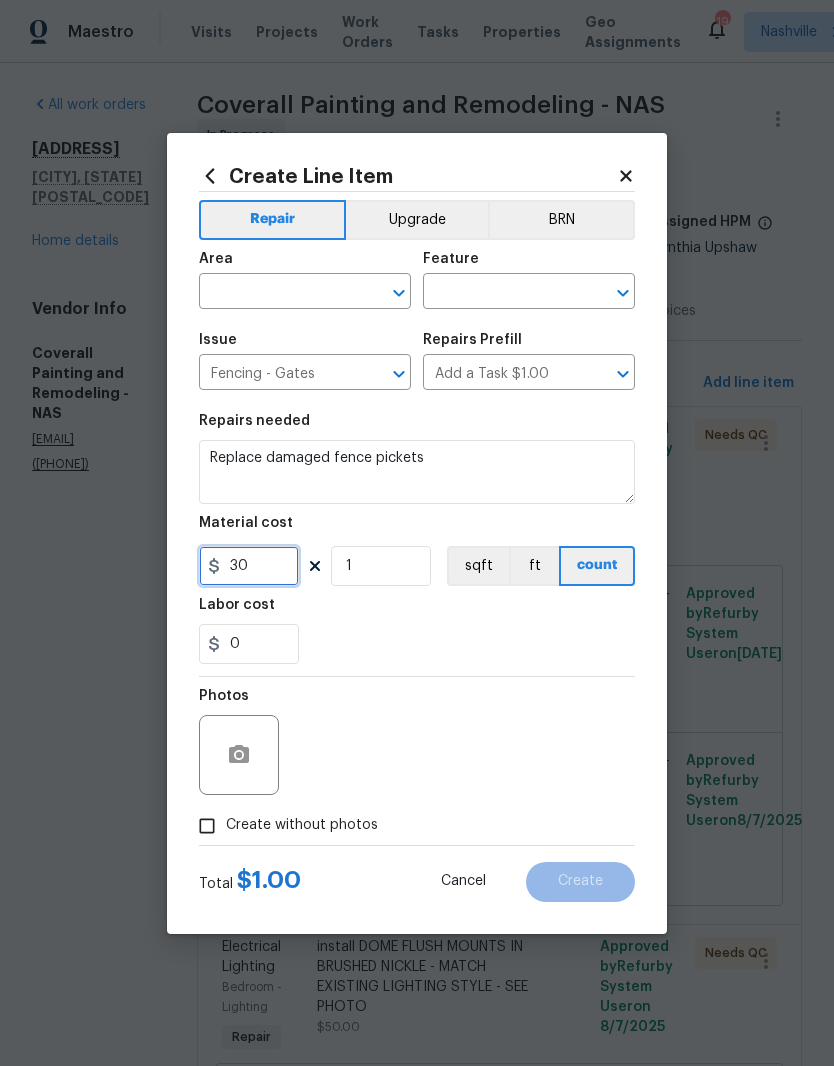 type on "30" 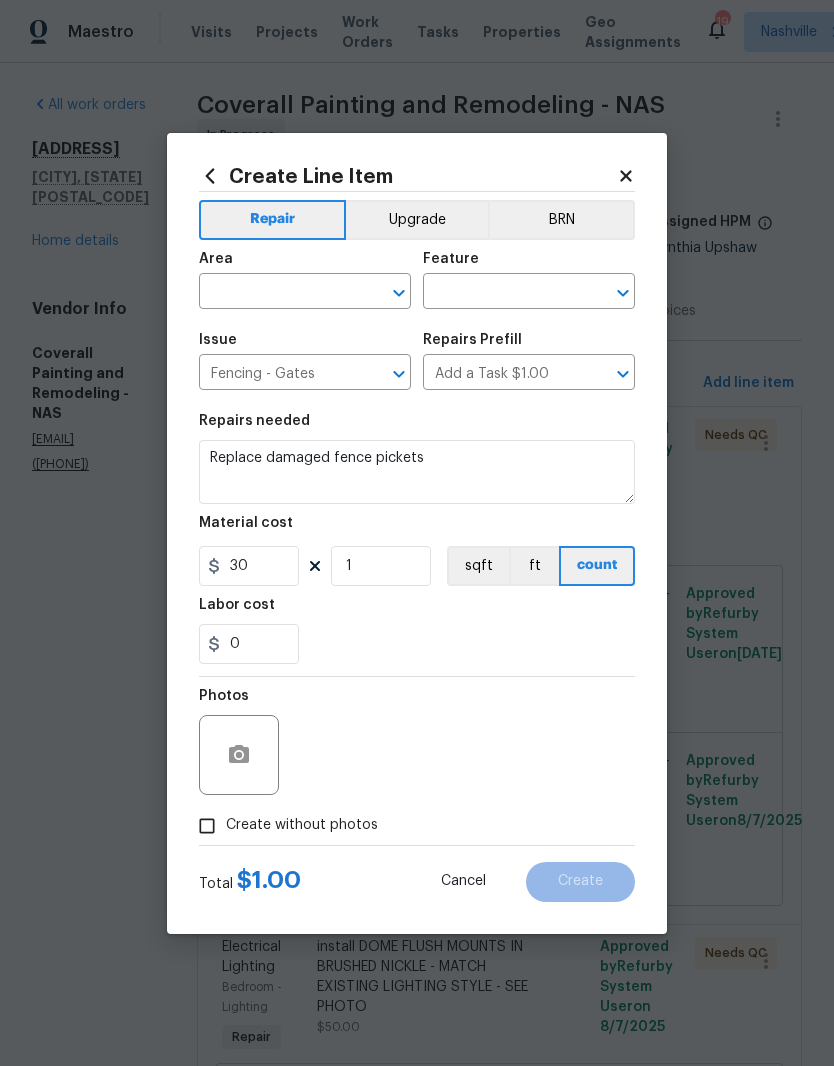 click at bounding box center (277, 293) 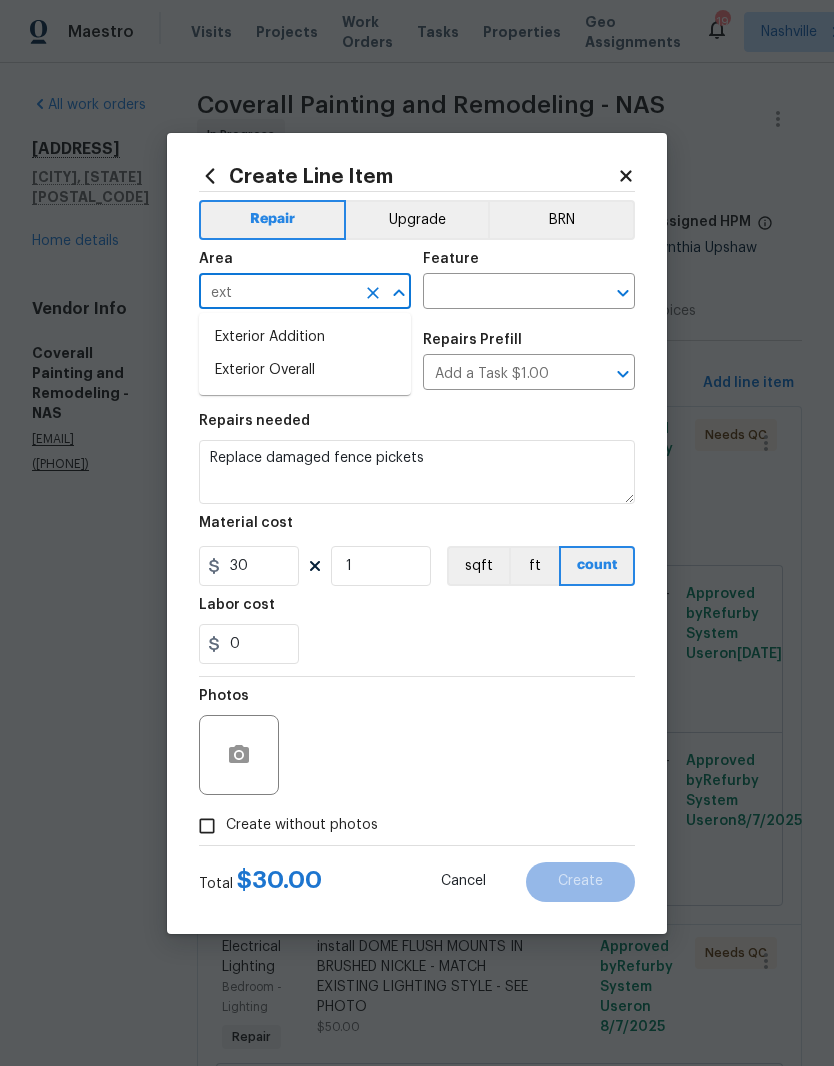 click on "Exterior Overall" at bounding box center (305, 370) 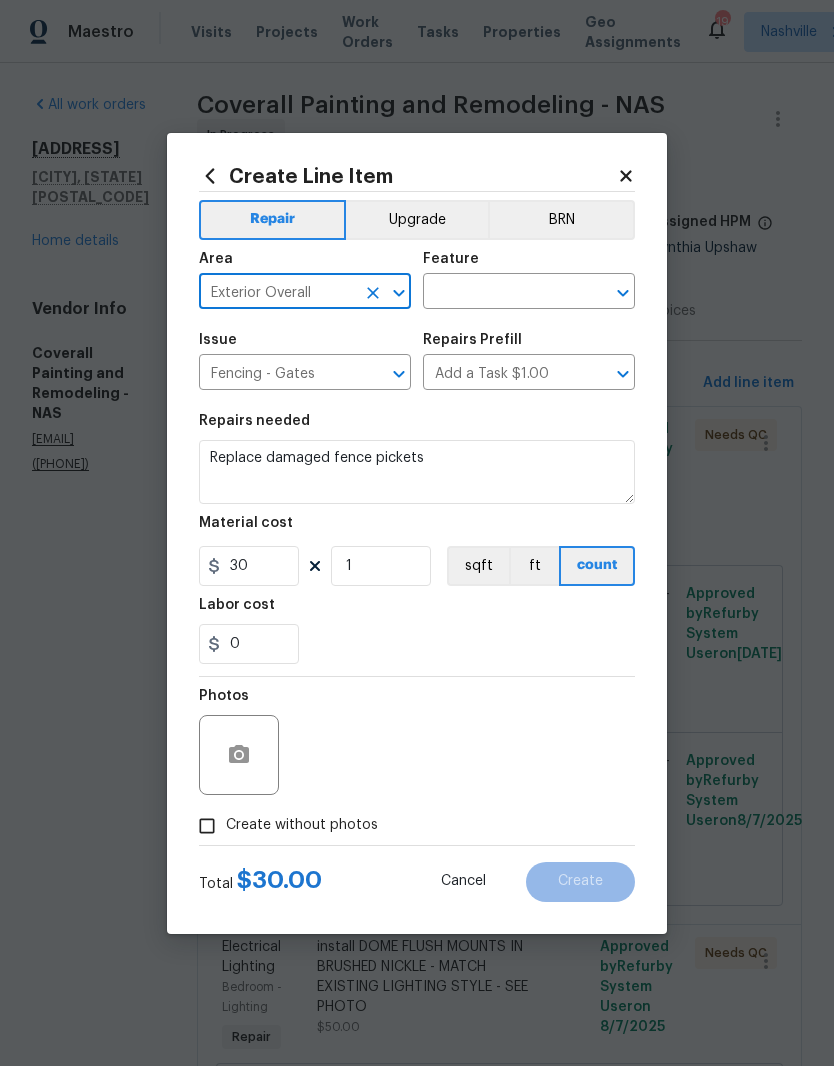 click at bounding box center (501, 293) 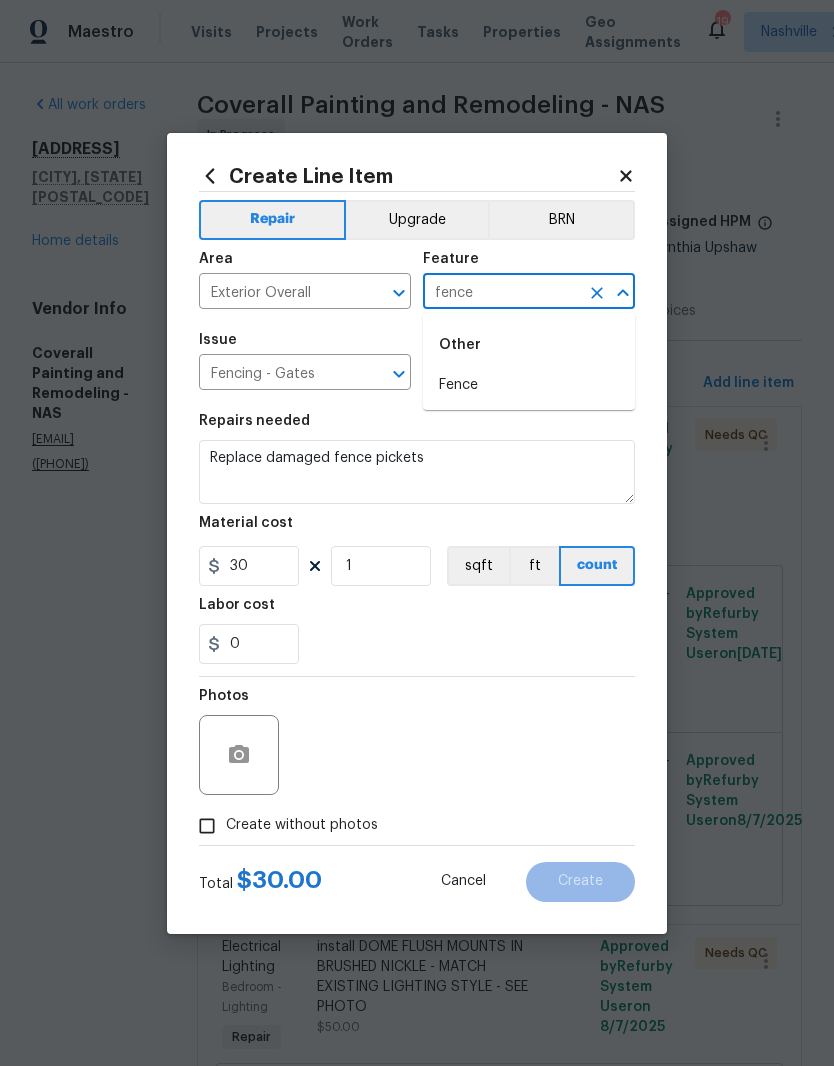 click on "Fence" at bounding box center [529, 385] 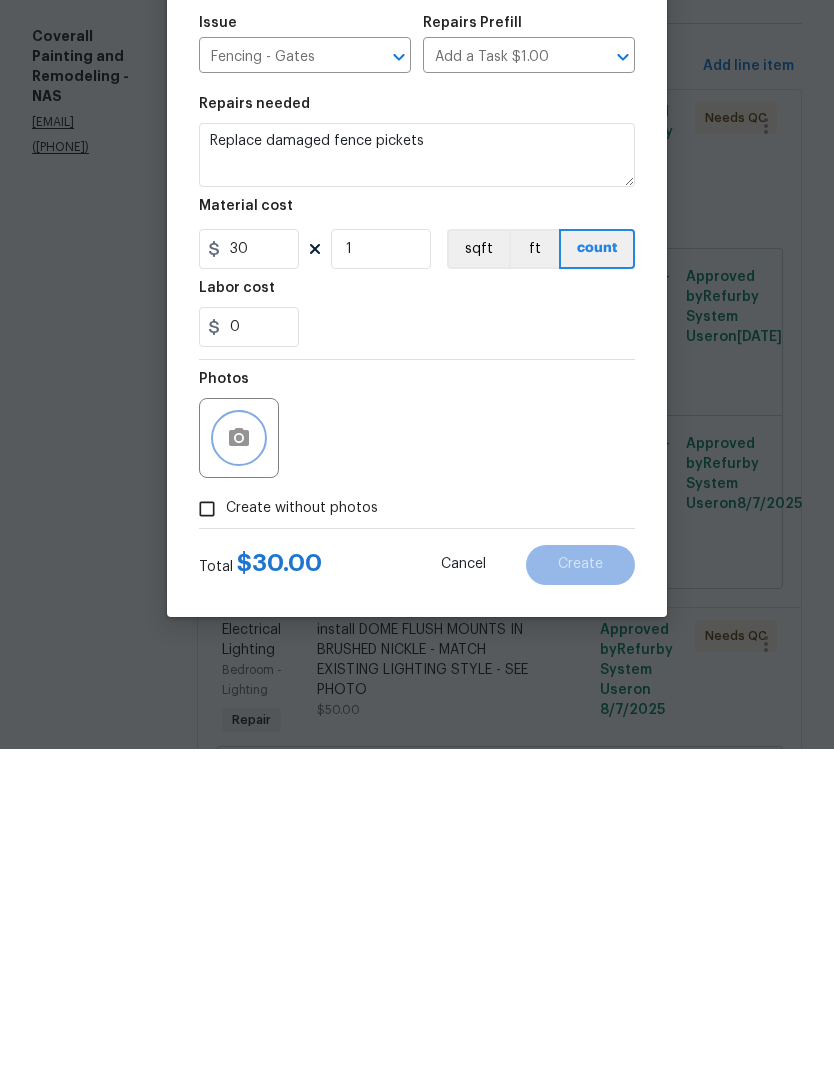 click at bounding box center (239, 755) 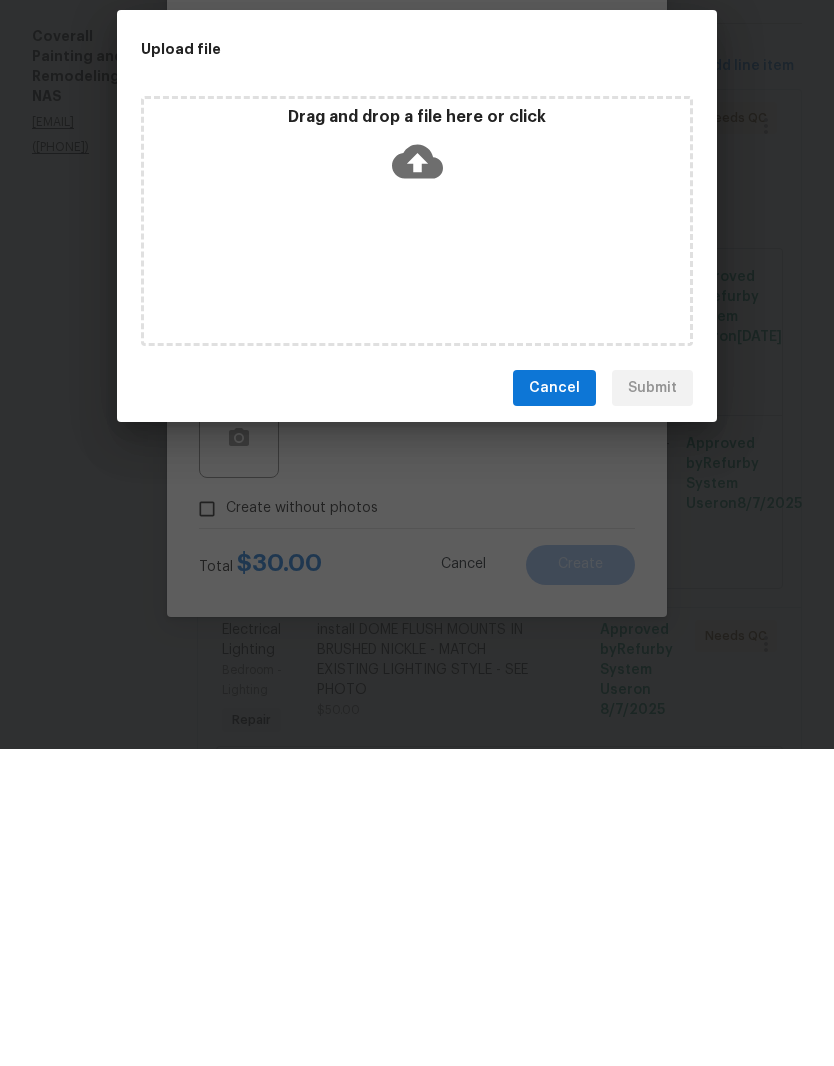 scroll, scrollTop: 82, scrollLeft: 0, axis: vertical 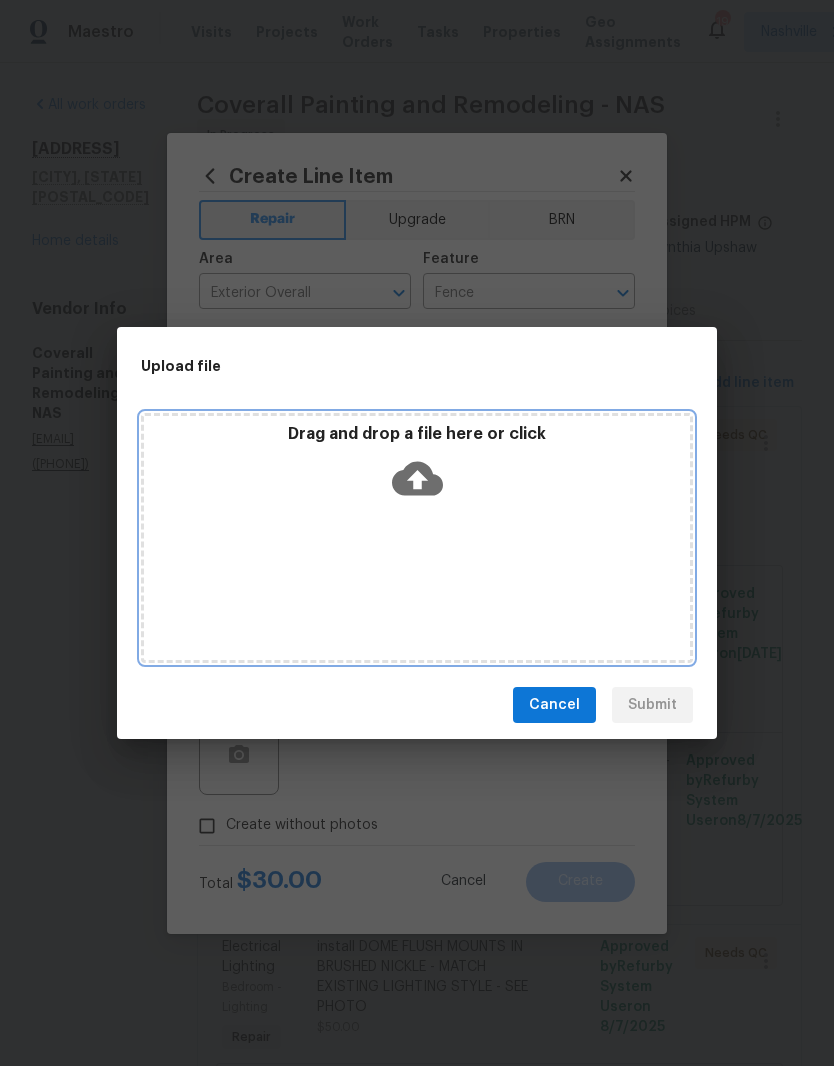 click on "Drag and drop a file here or click" at bounding box center (417, 538) 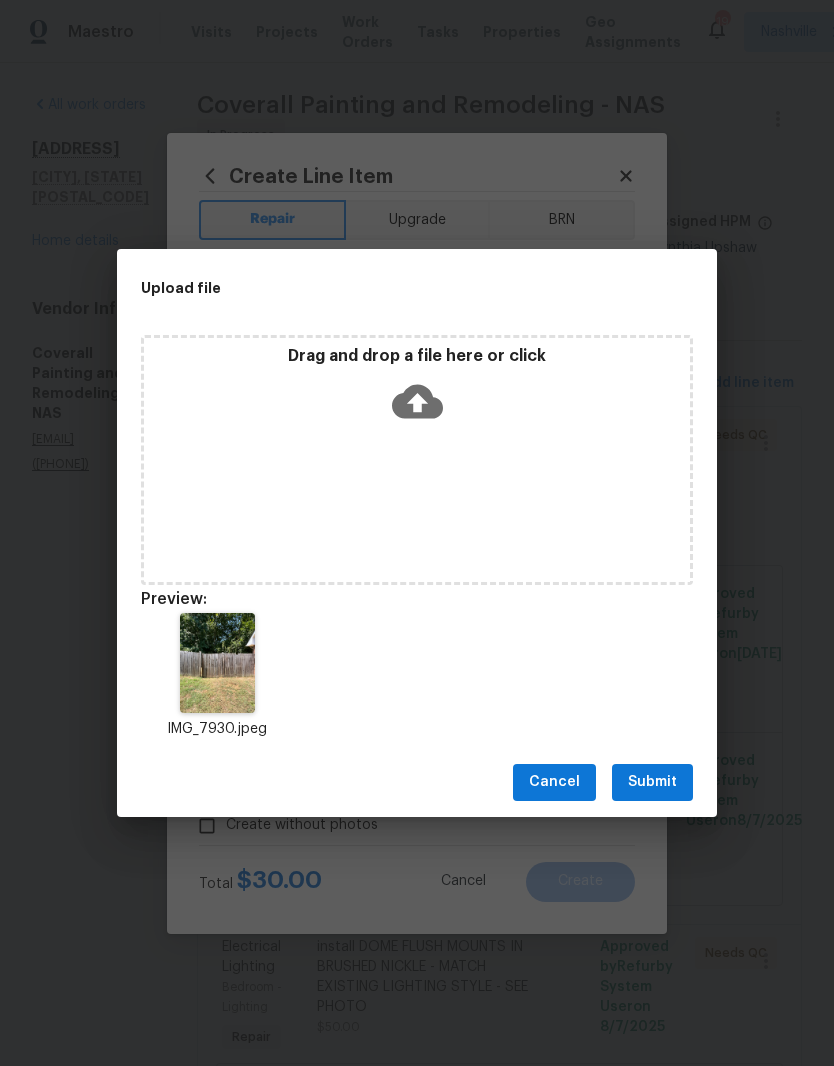 click on "Submit" at bounding box center [652, 782] 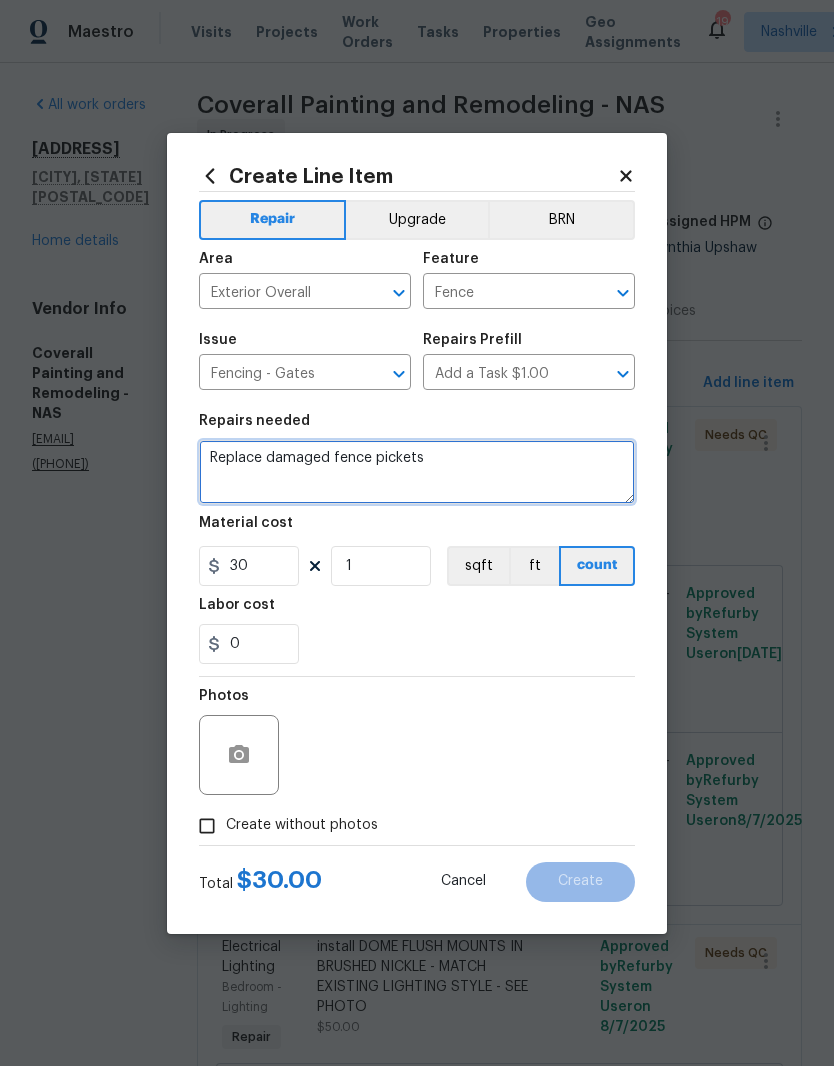 click on "Replace damaged fence pickets" at bounding box center [417, 472] 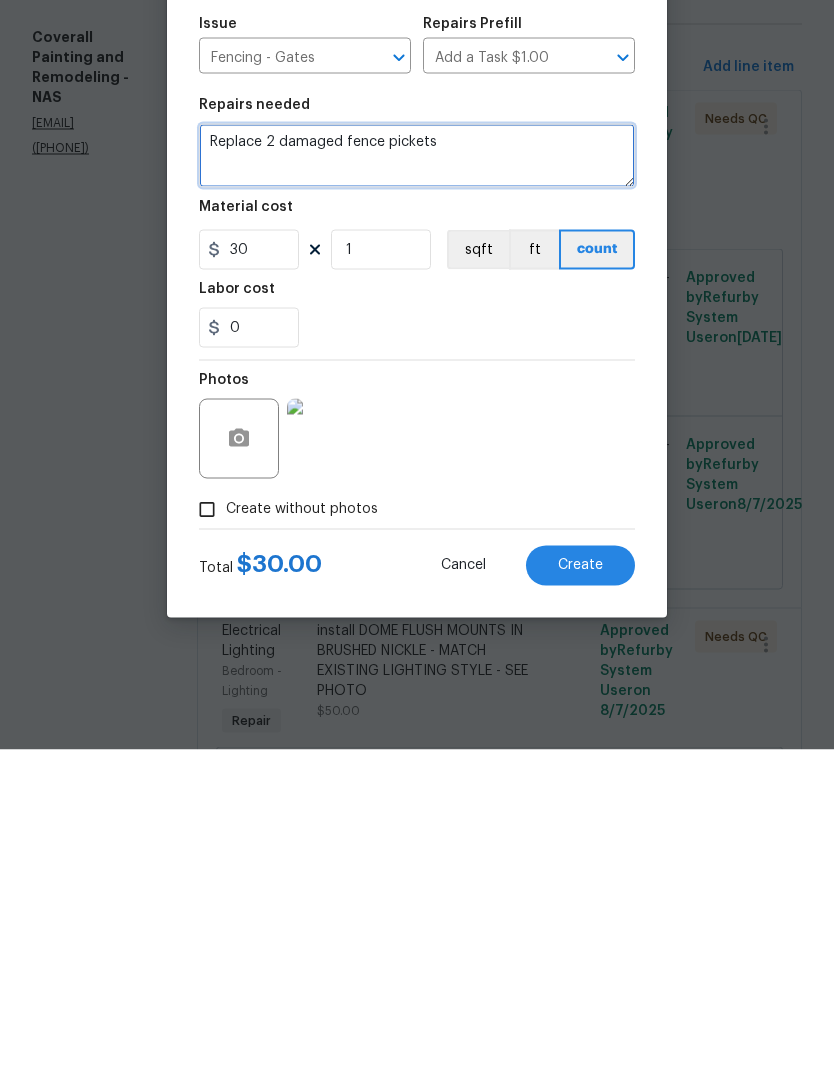 type on "Replace 2 damaged fence pickets" 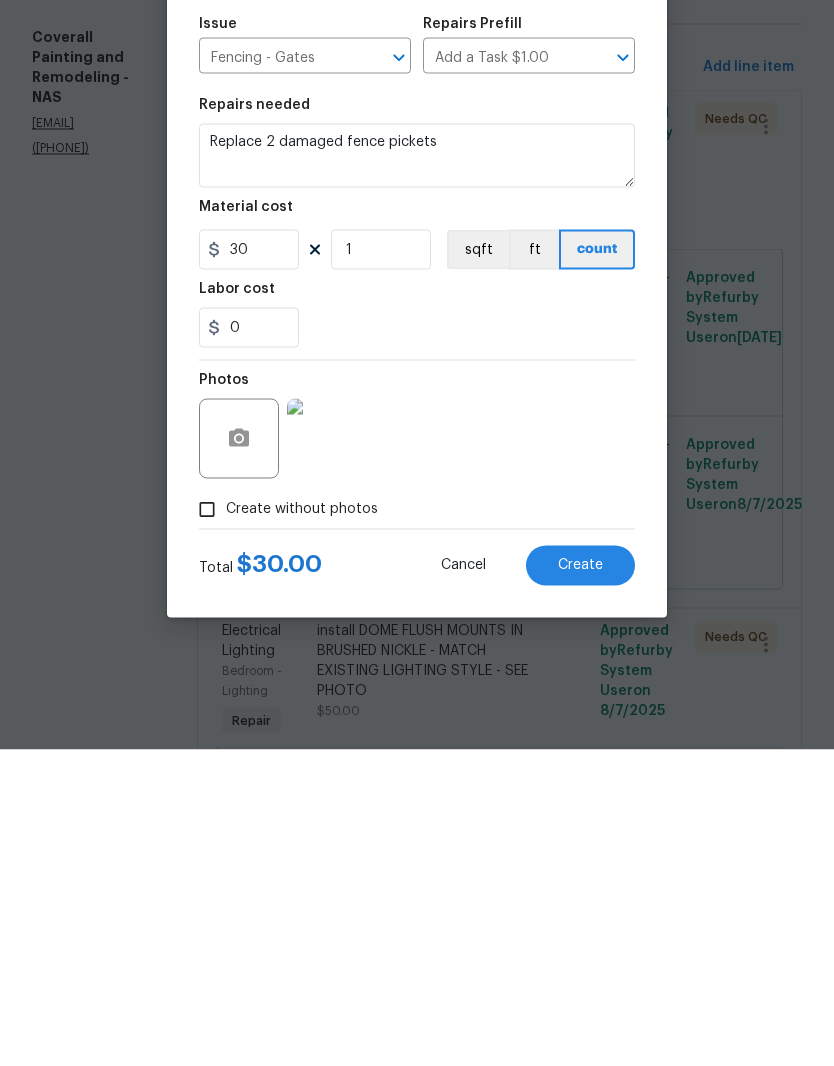 click on "Create" at bounding box center (580, 881) 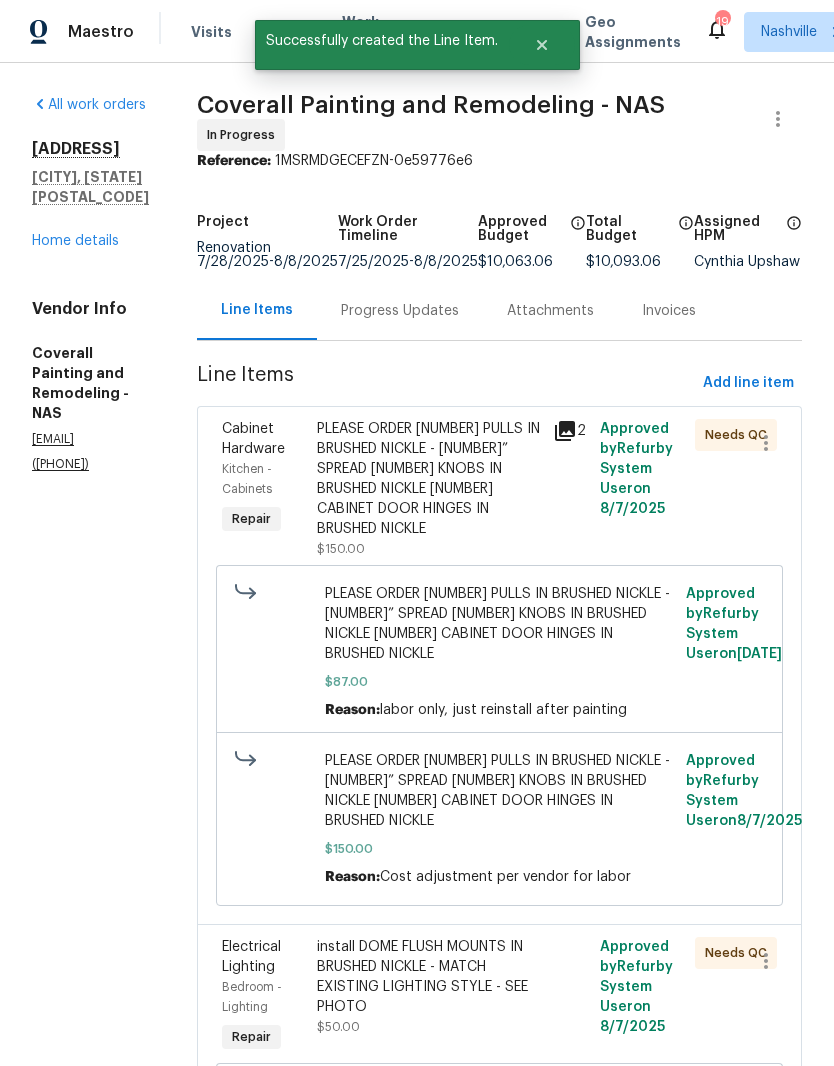 scroll, scrollTop: 0, scrollLeft: 0, axis: both 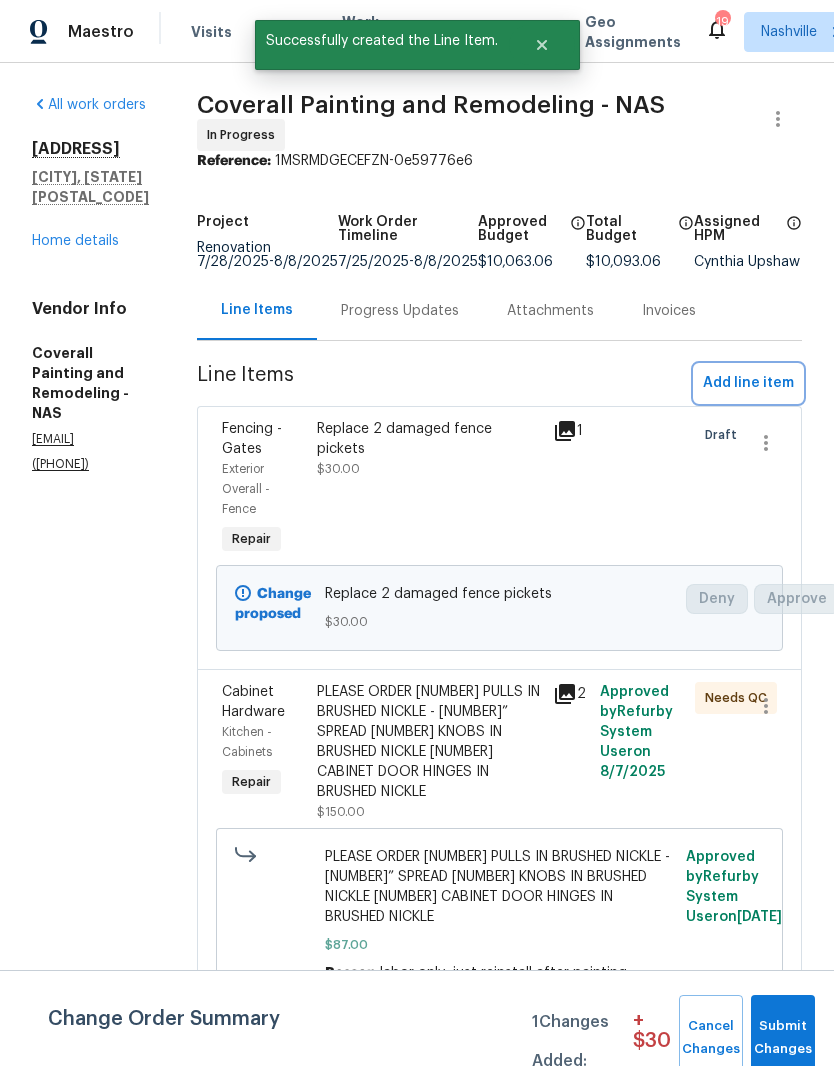 click on "Add line item" at bounding box center [748, 383] 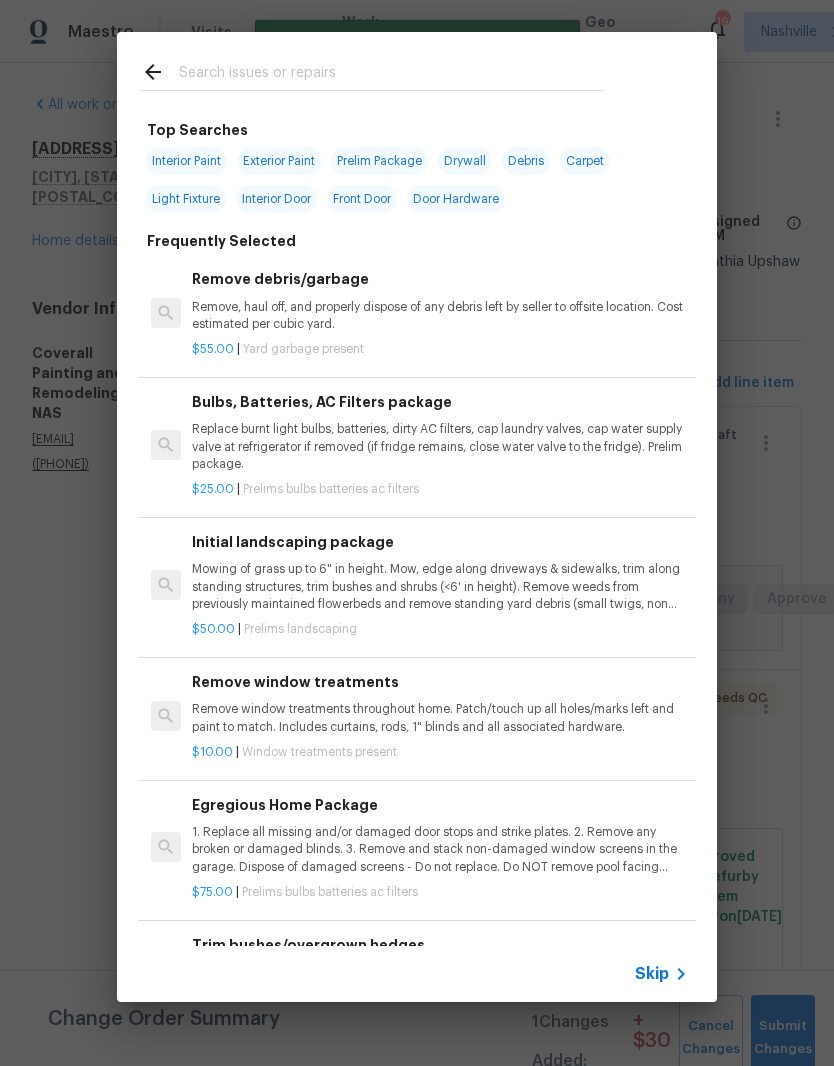 click at bounding box center (391, 75) 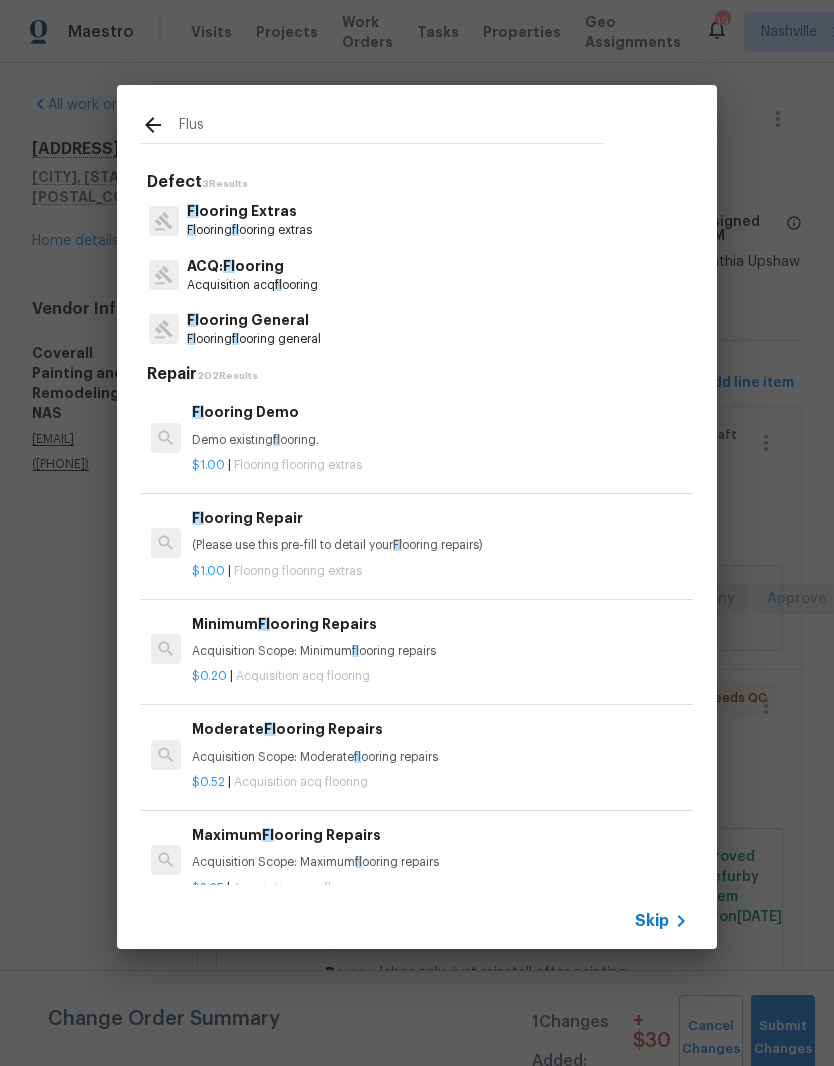 type on "Flush" 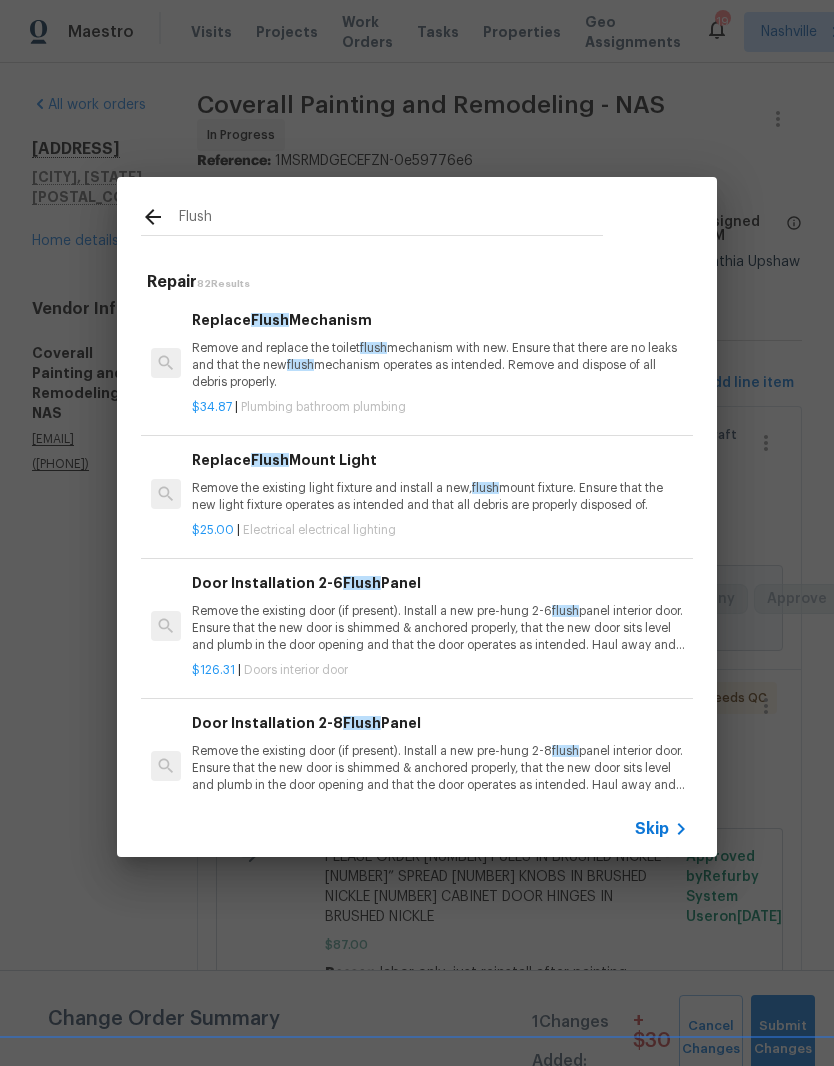 click on "Remove the existing light fixture and install a new,  flush  mount fixture. Ensure that the new light fixture operates as intended and that all debris are properly disposed of." at bounding box center (440, 497) 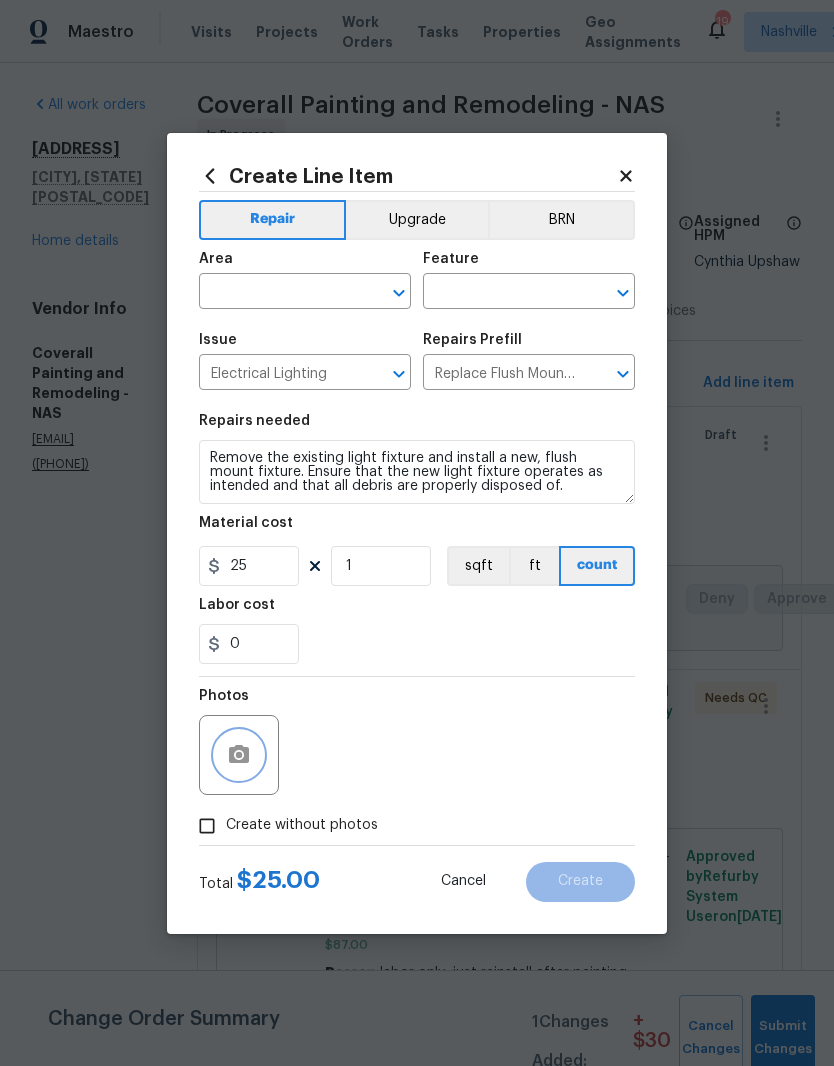 click at bounding box center [239, 755] 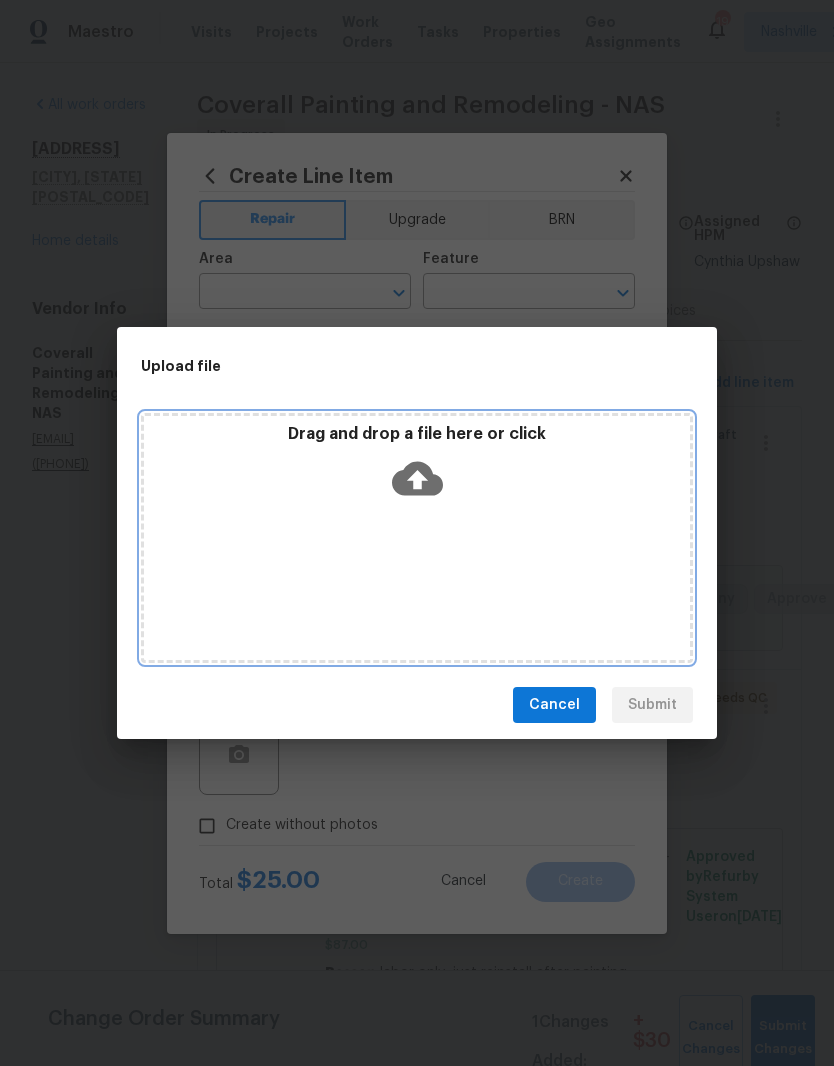 click on "Drag and drop a file here or click" at bounding box center (417, 538) 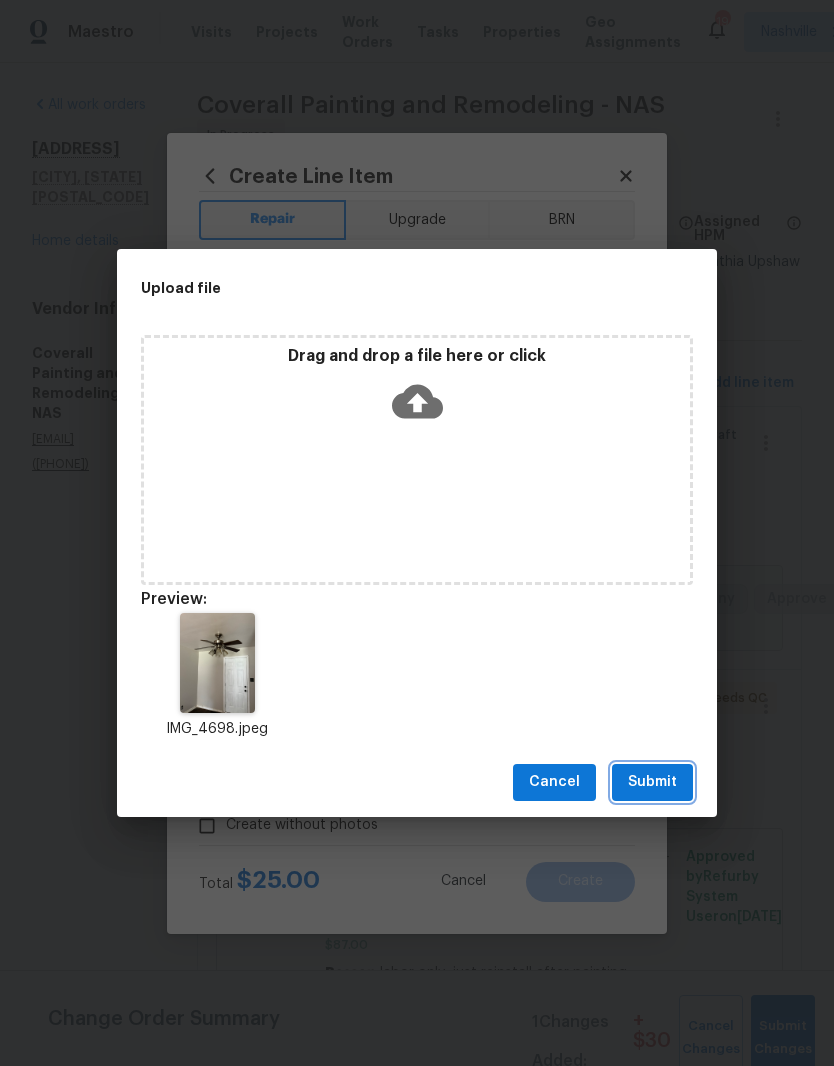 click on "Submit" at bounding box center [652, 782] 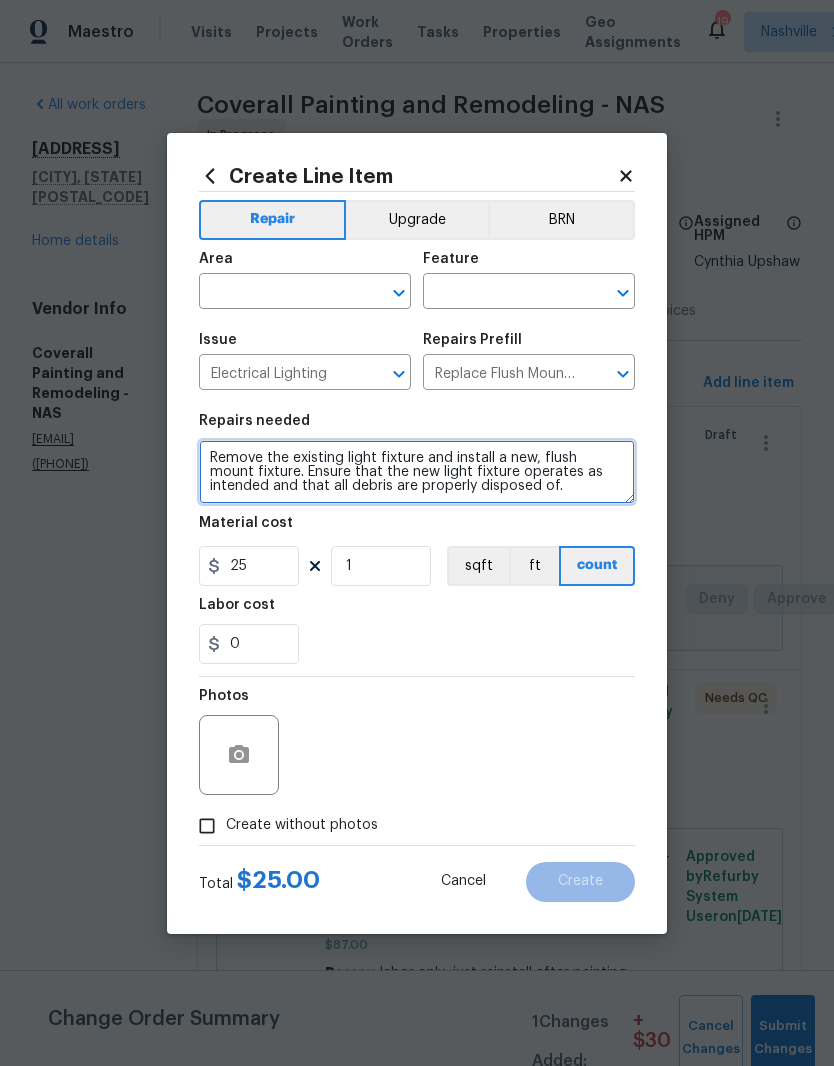 click on "Remove the existing light fixture and install a new, flush mount fixture. Ensure that the new light fixture operates as intended and that all debris are properly disposed of." at bounding box center [417, 472] 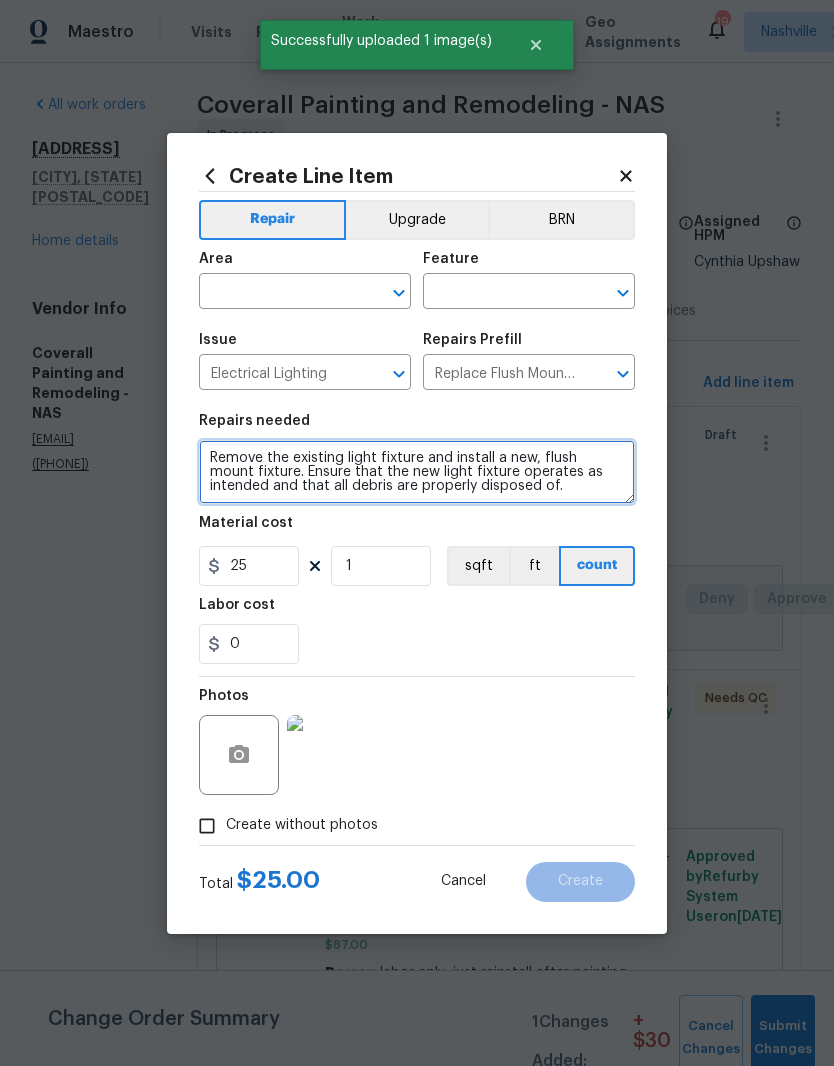 click on "Remove the existing light fixture and install a new, flush mount fixture. Ensure that the new light fixture operates as intended and that all debris are properly disposed of." at bounding box center (417, 472) 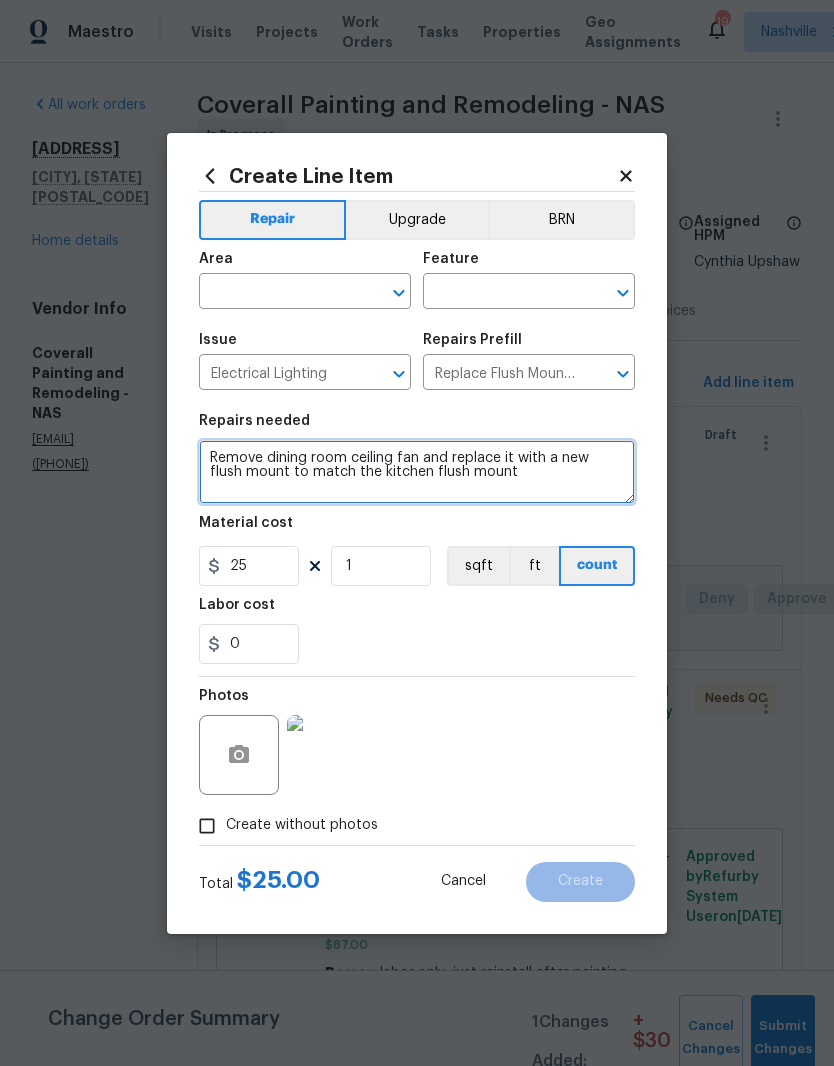 type on "Remove dining room ceiling fan and replace it with a new flush mount to match the kitchen flush mount" 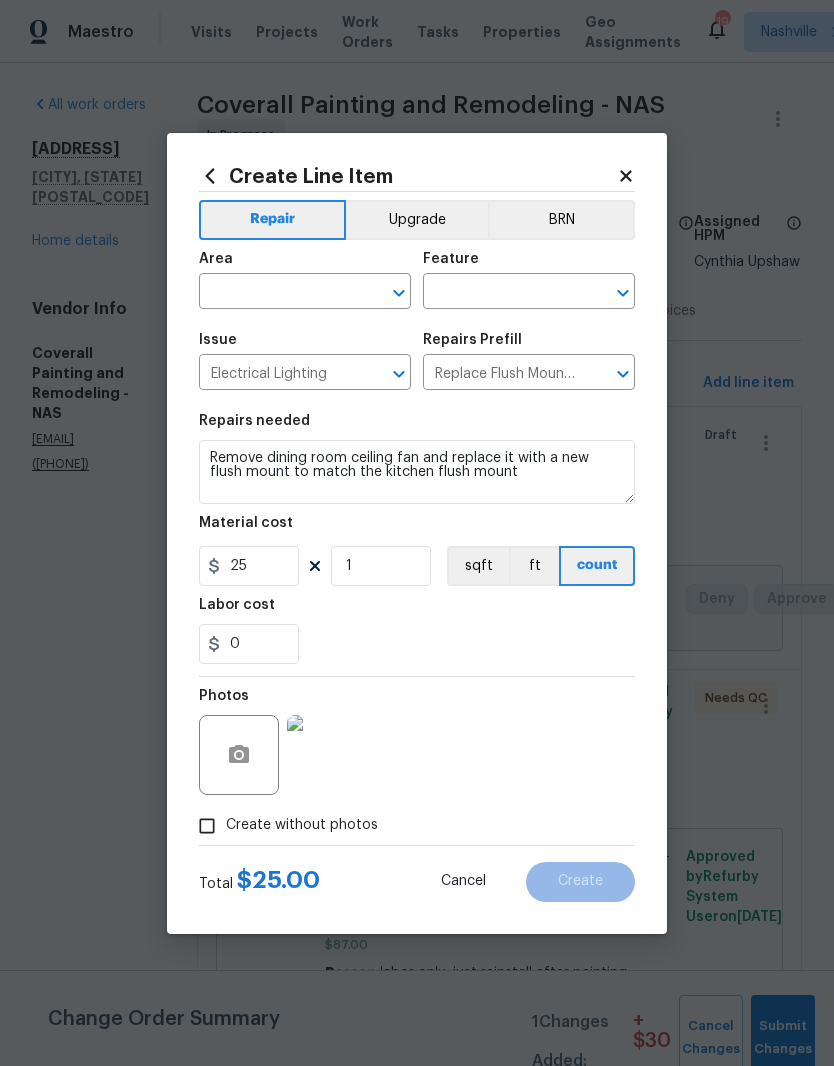 click at bounding box center (277, 293) 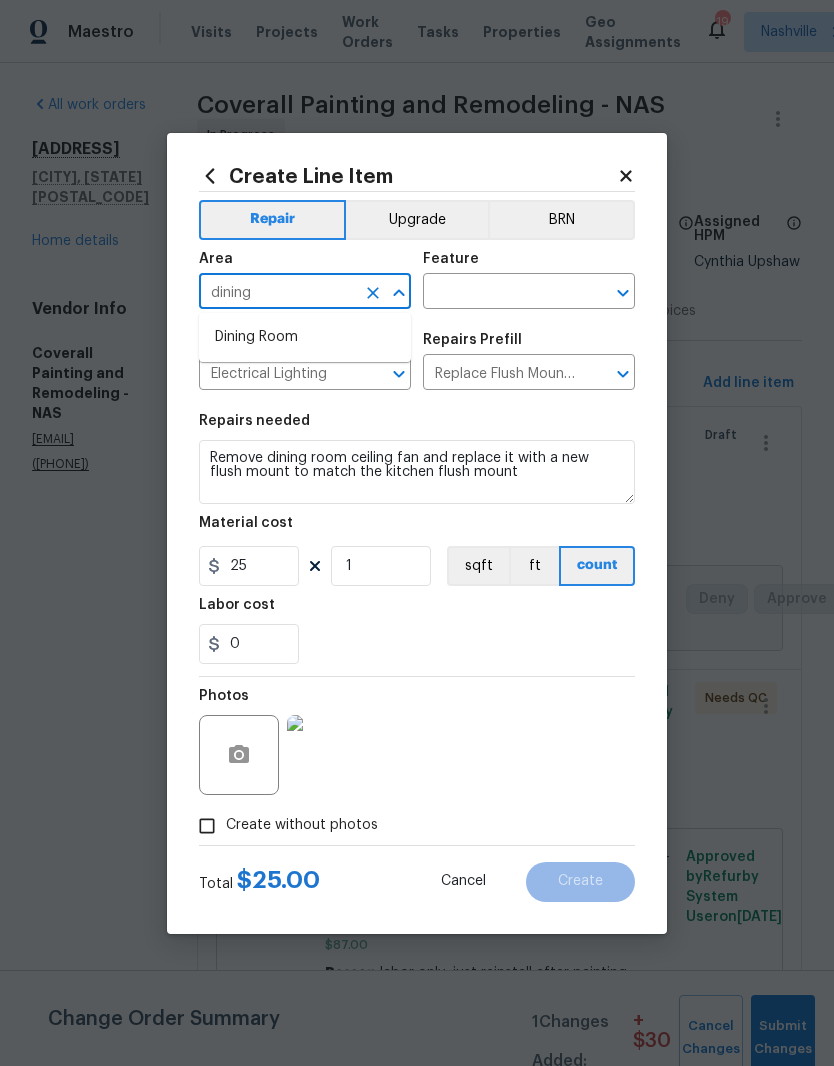 click on "Dining Room" at bounding box center [305, 337] 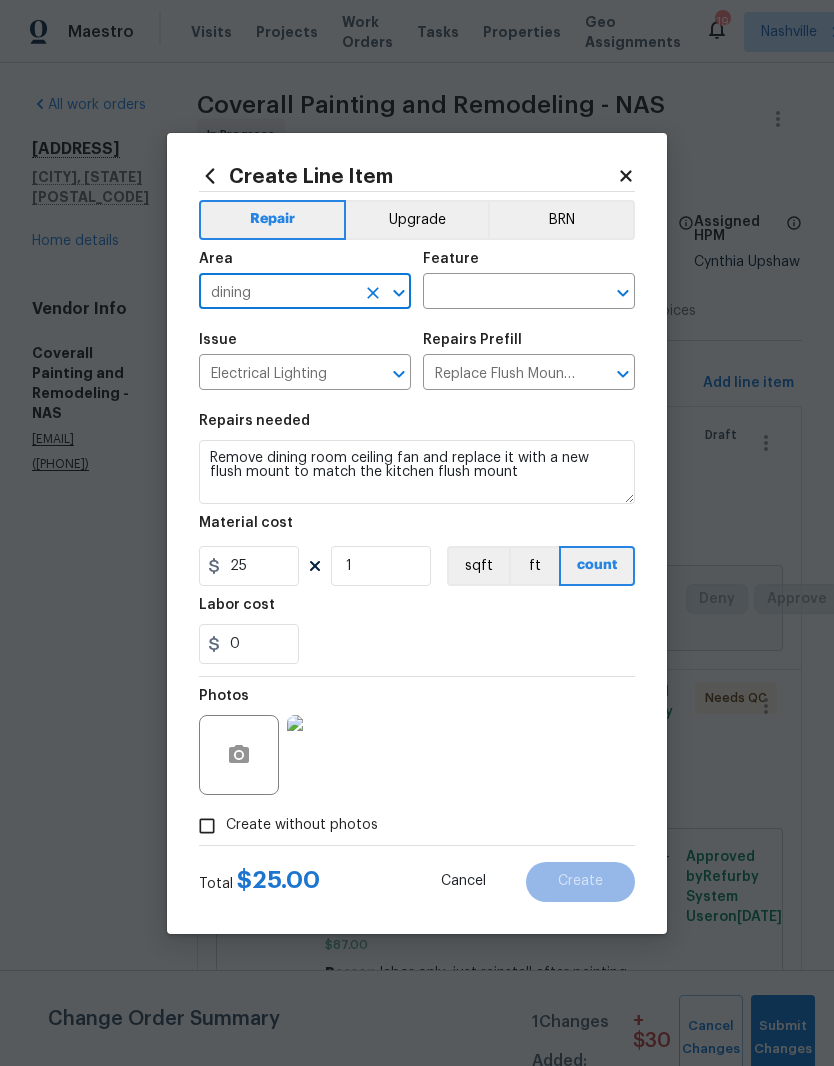 type on "Dining Room" 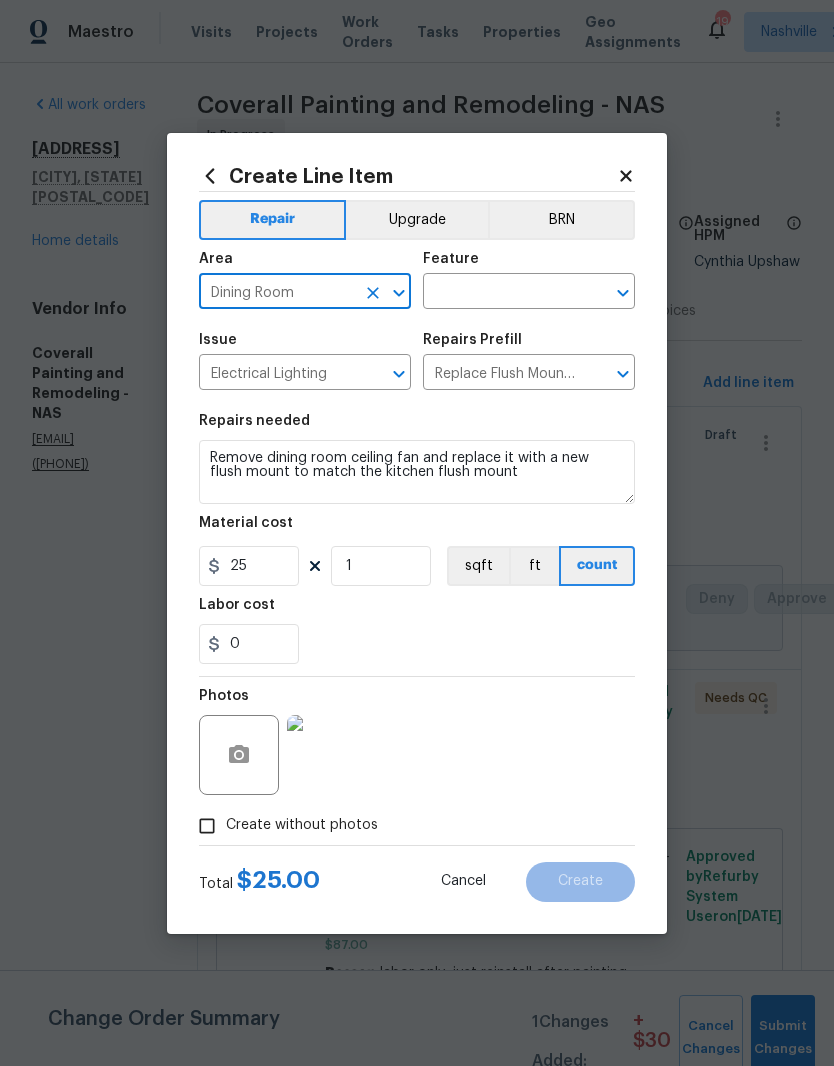 click at bounding box center (501, 293) 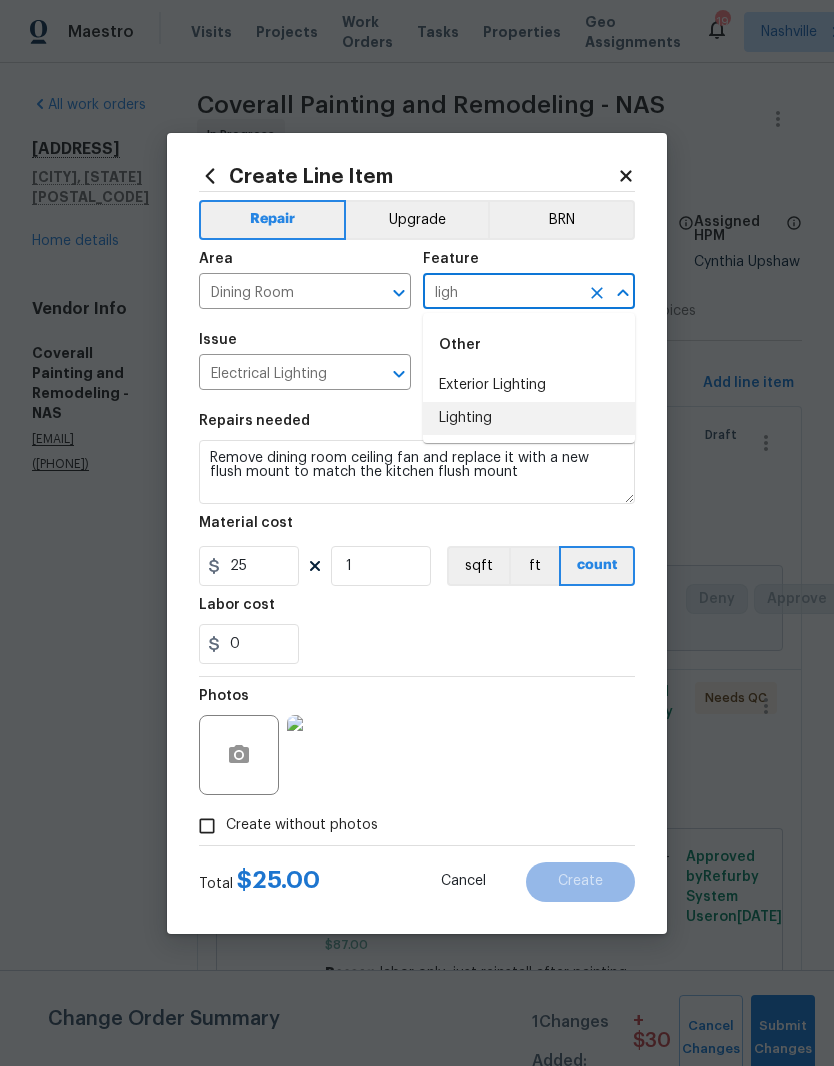 click on "Lighting" at bounding box center (529, 418) 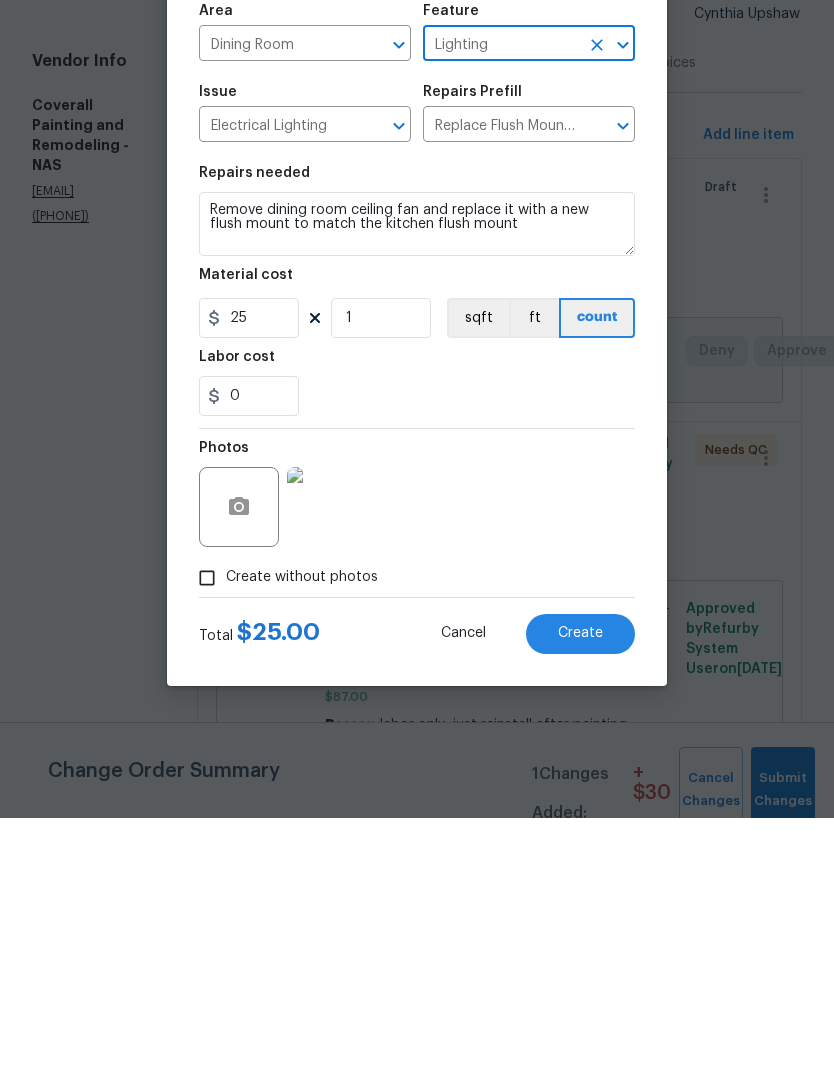 click on "Create" at bounding box center [580, 881] 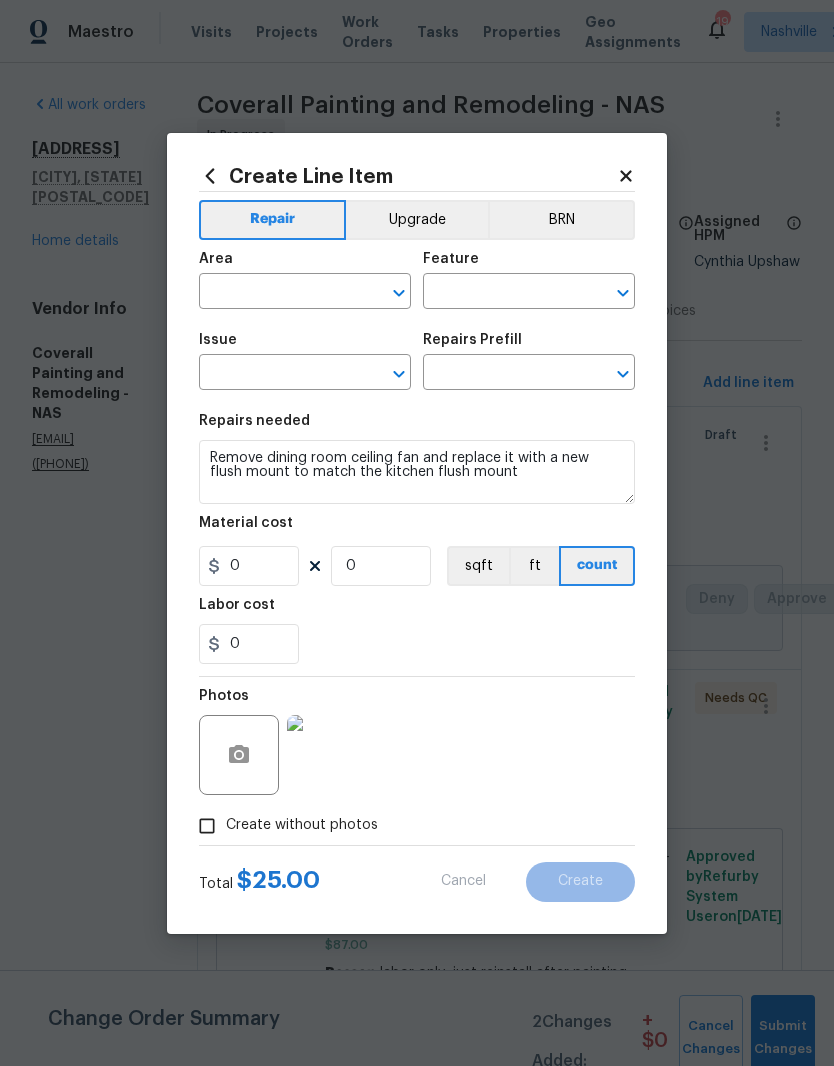 scroll, scrollTop: 0, scrollLeft: 0, axis: both 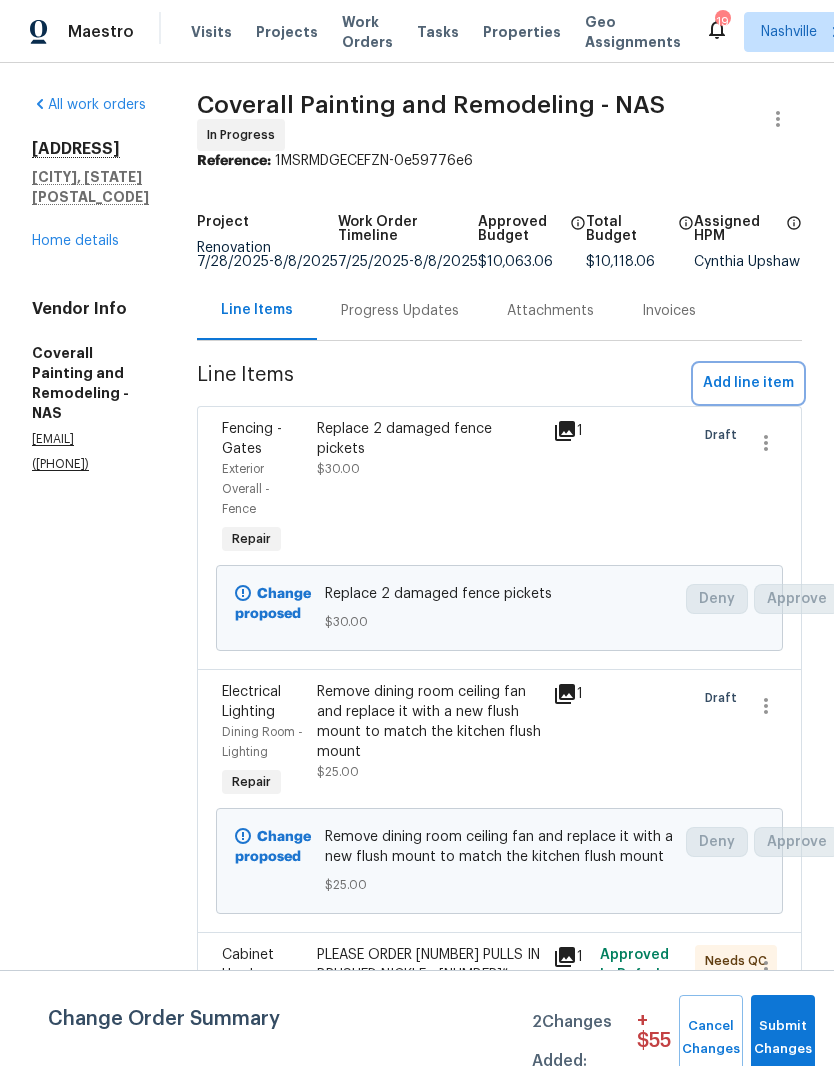 click on "Add line item" at bounding box center [748, 383] 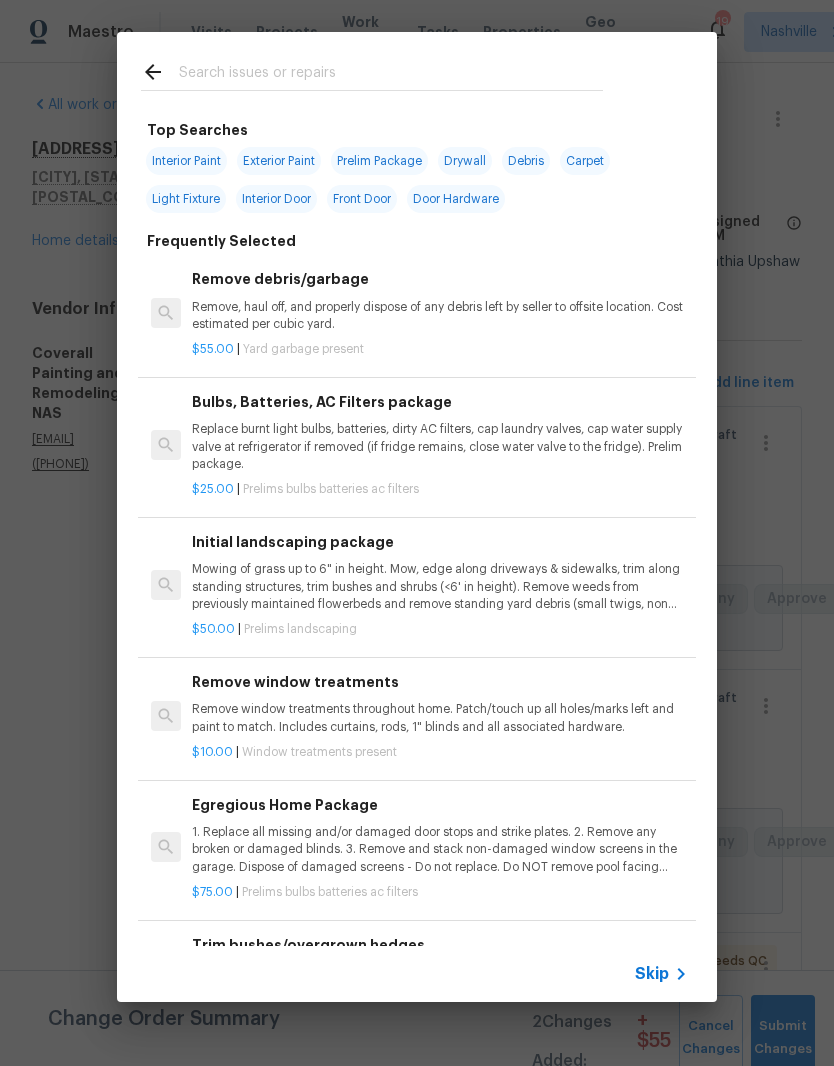 click at bounding box center [391, 75] 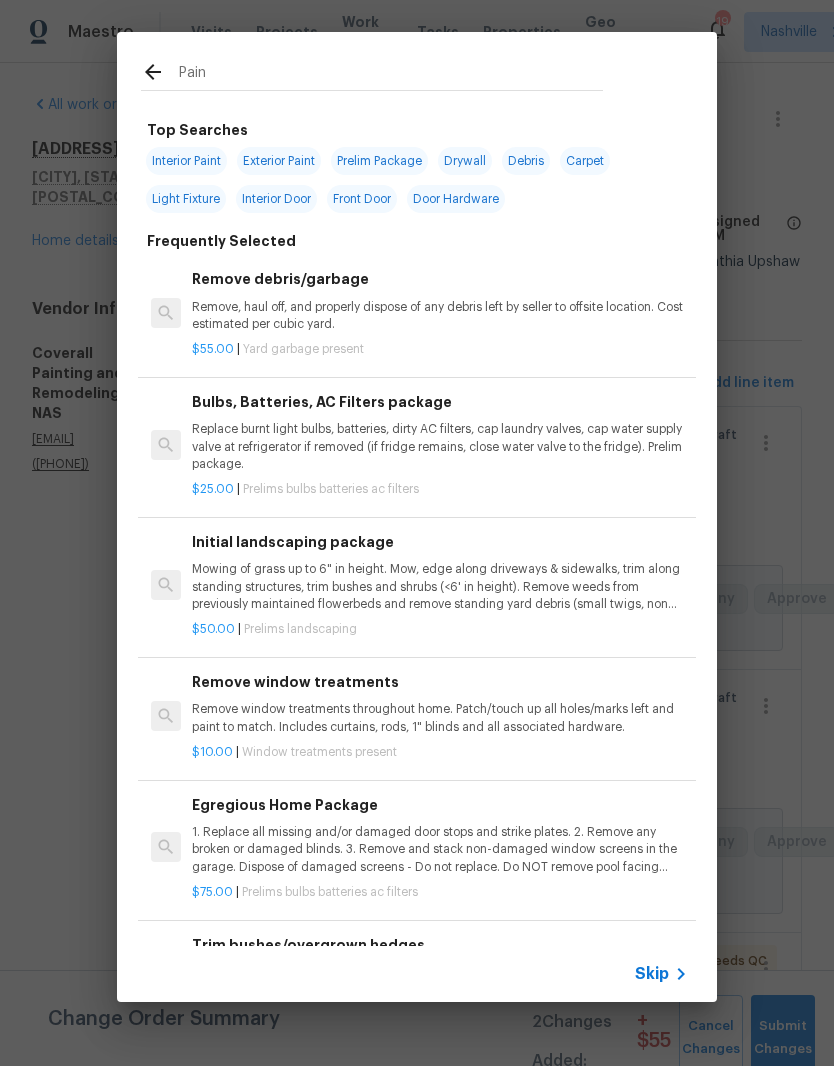 type on "Paint" 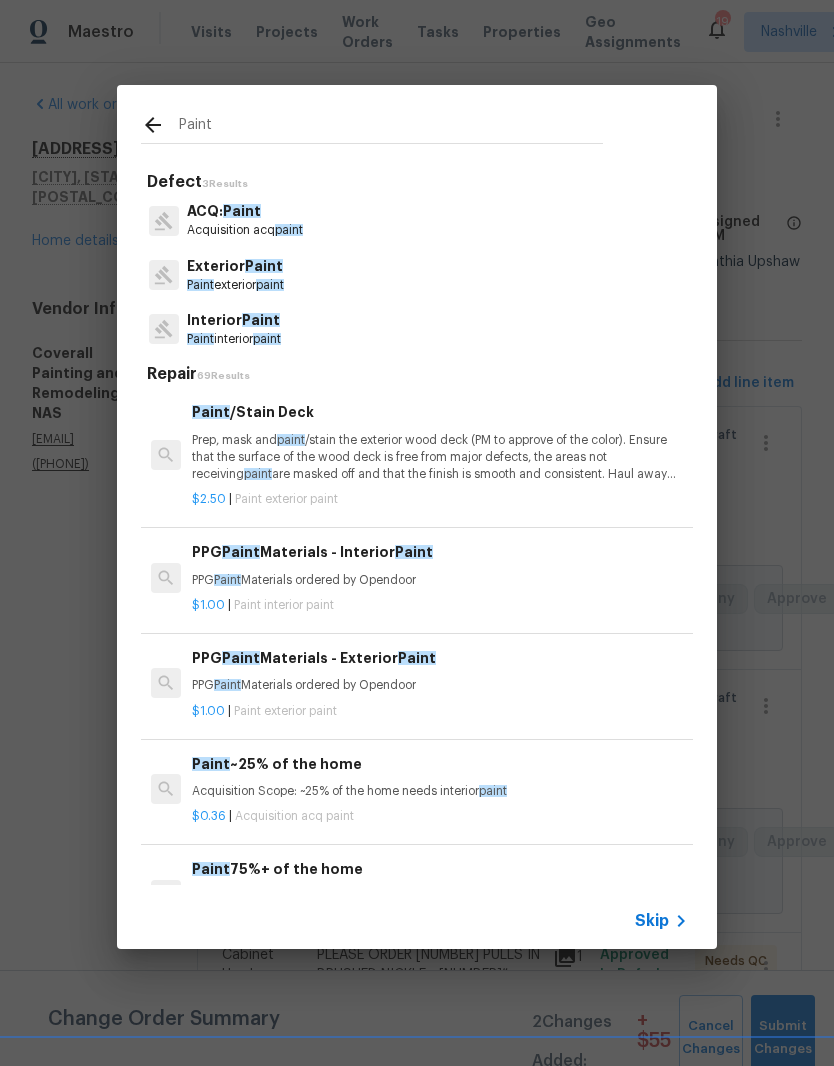 click on "Interior  Paint" at bounding box center (234, 320) 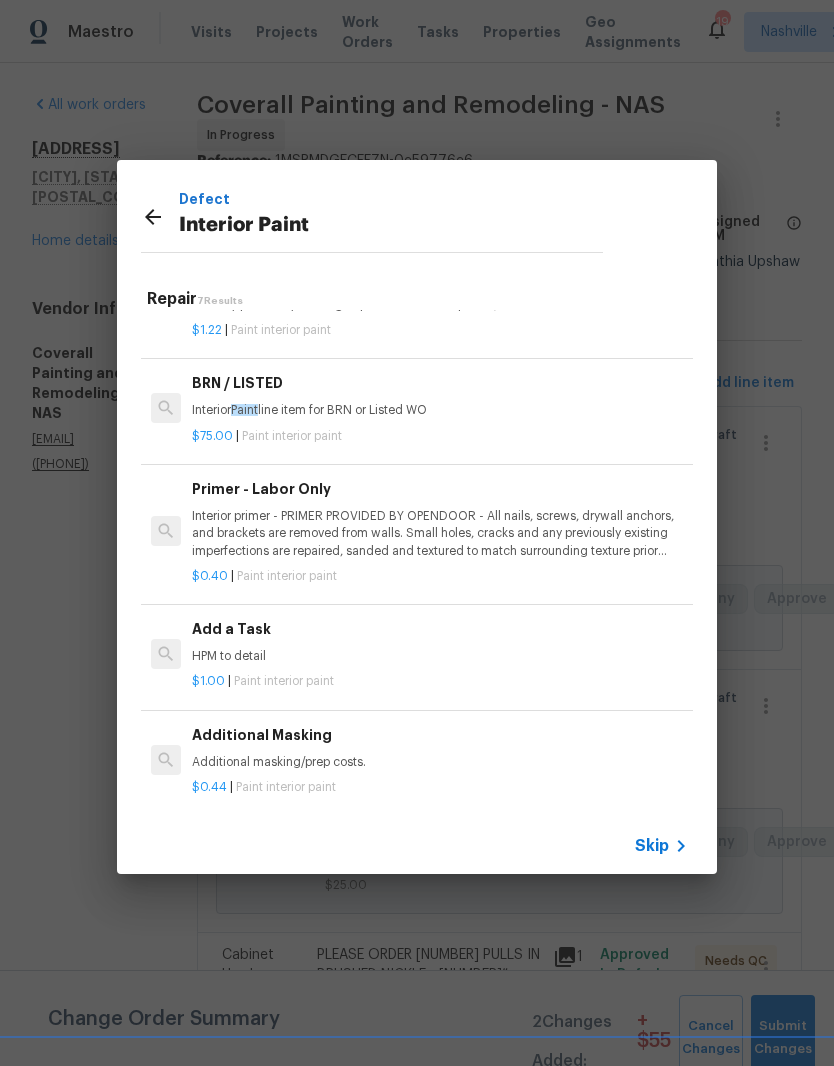 scroll, scrollTop: 340, scrollLeft: 0, axis: vertical 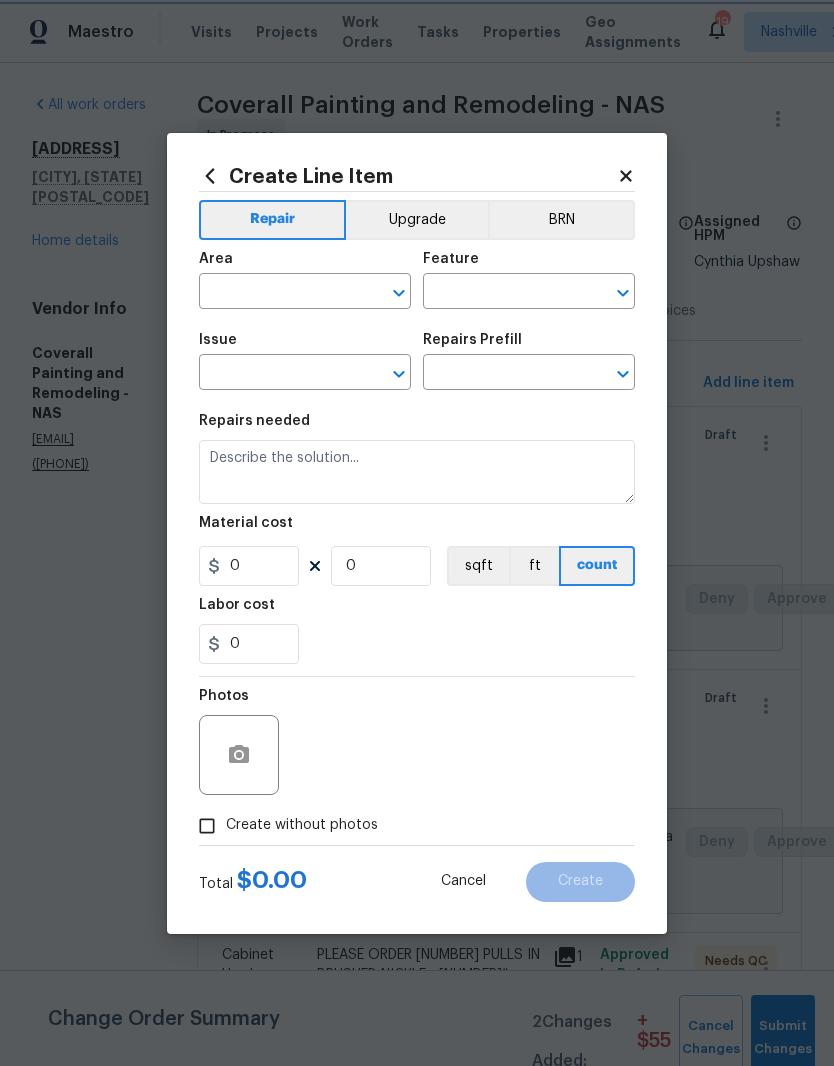 type on "Overall Paint" 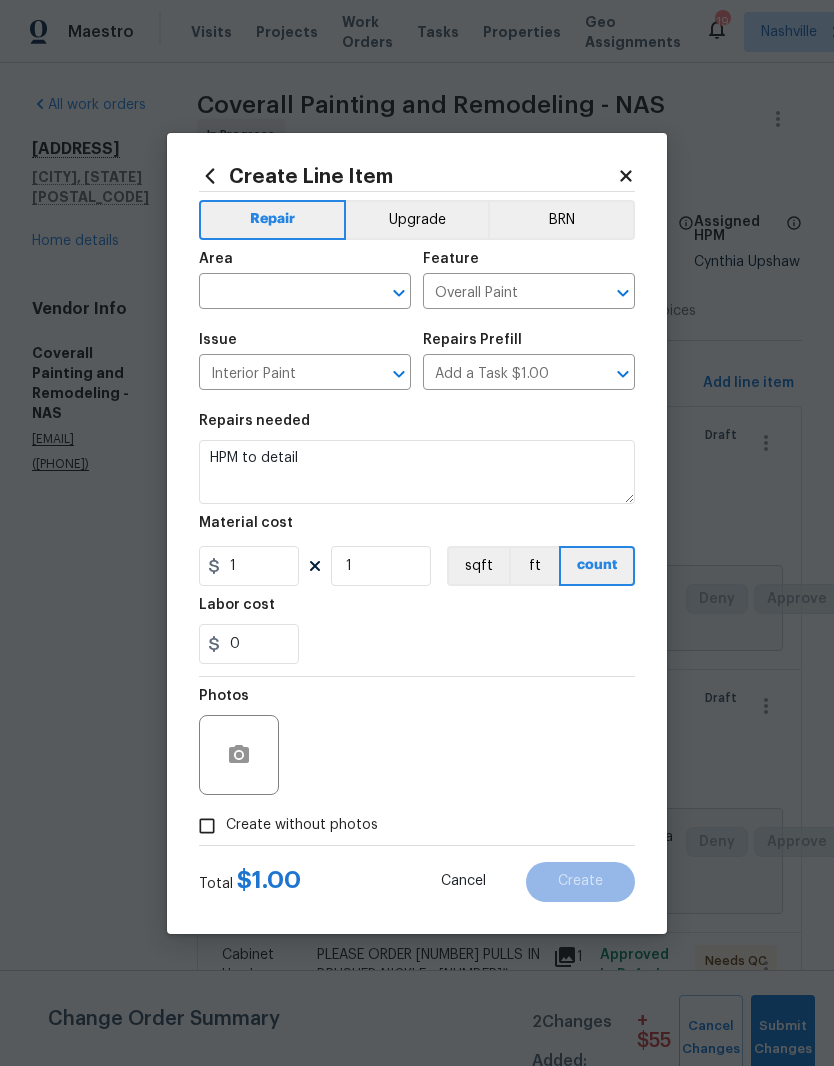click at bounding box center (277, 293) 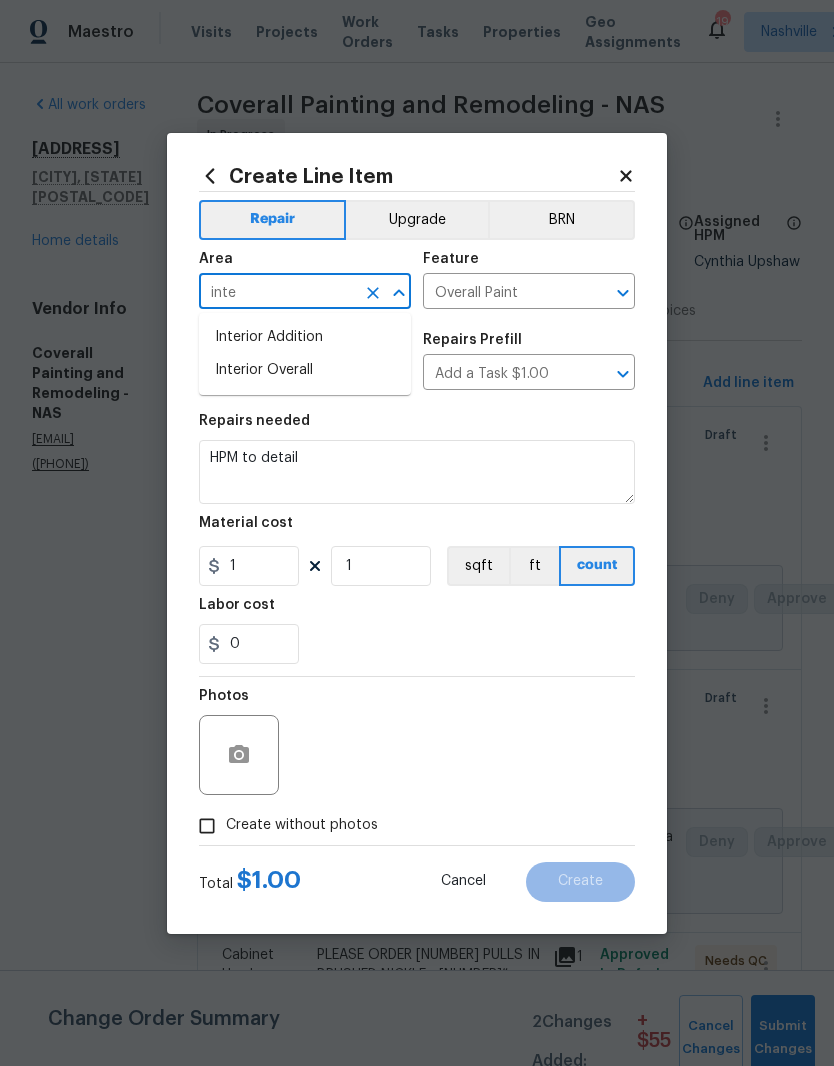 type on "inter" 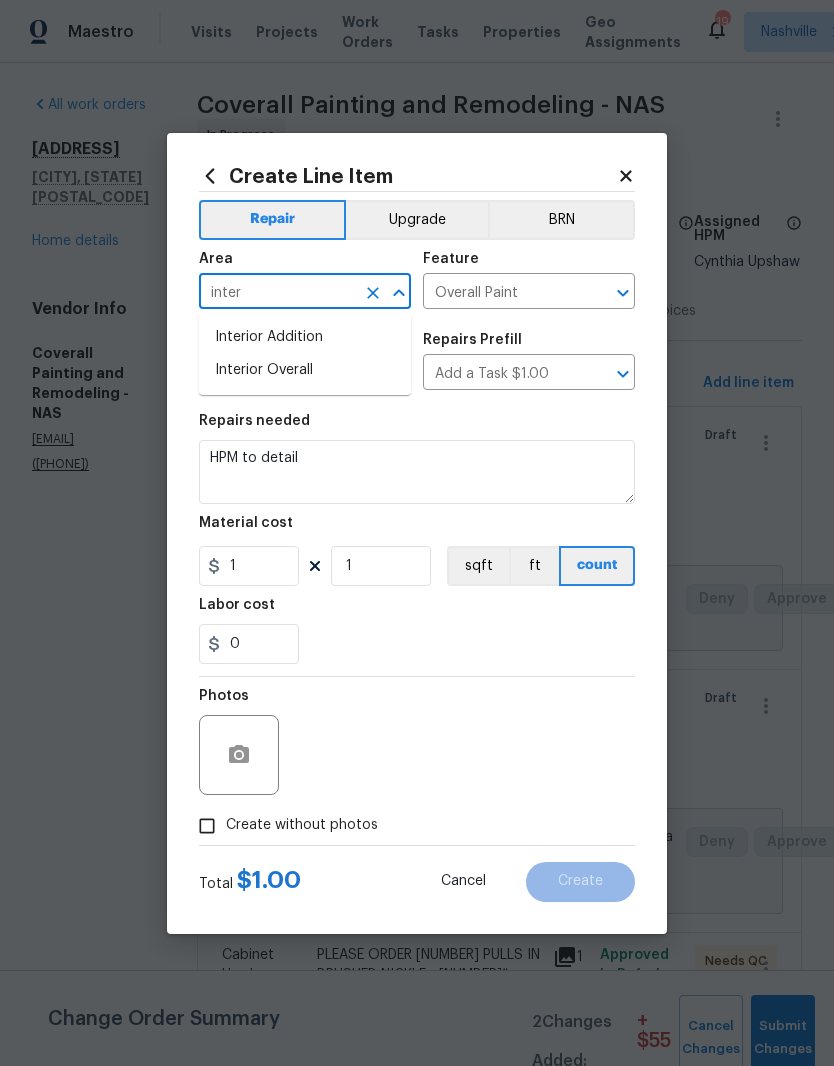 click 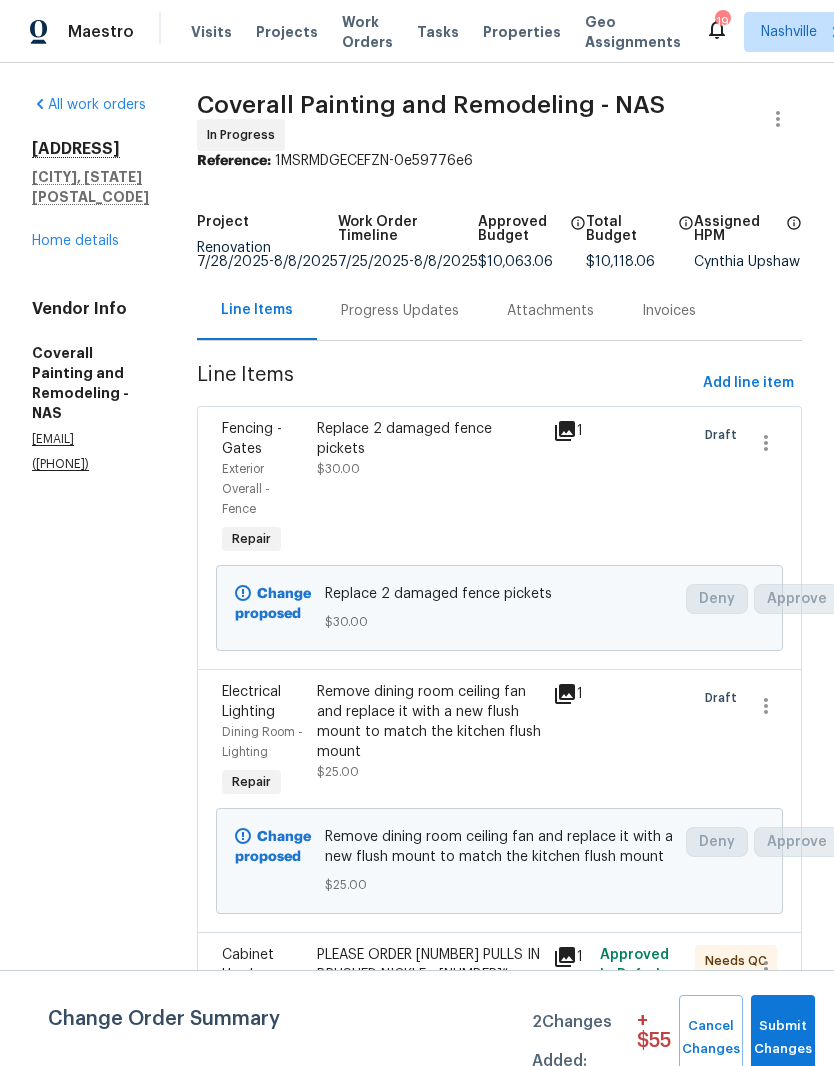click on "Add line item" at bounding box center [748, 383] 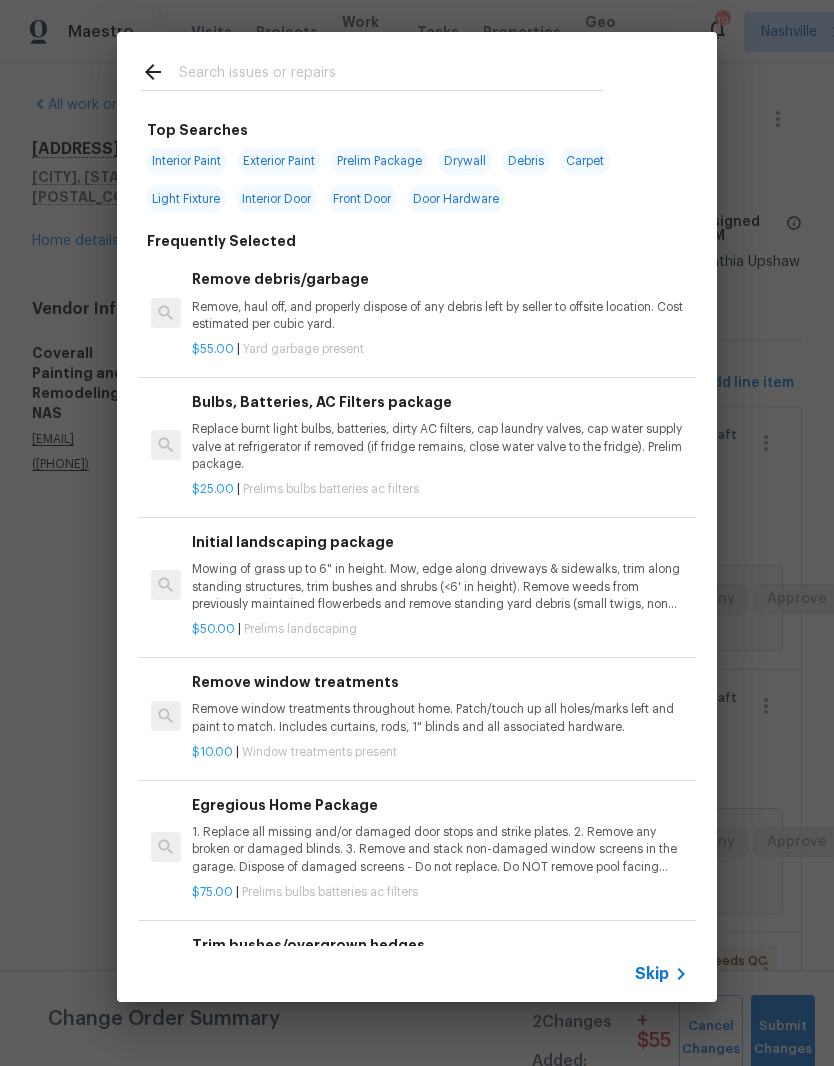 click at bounding box center [391, 75] 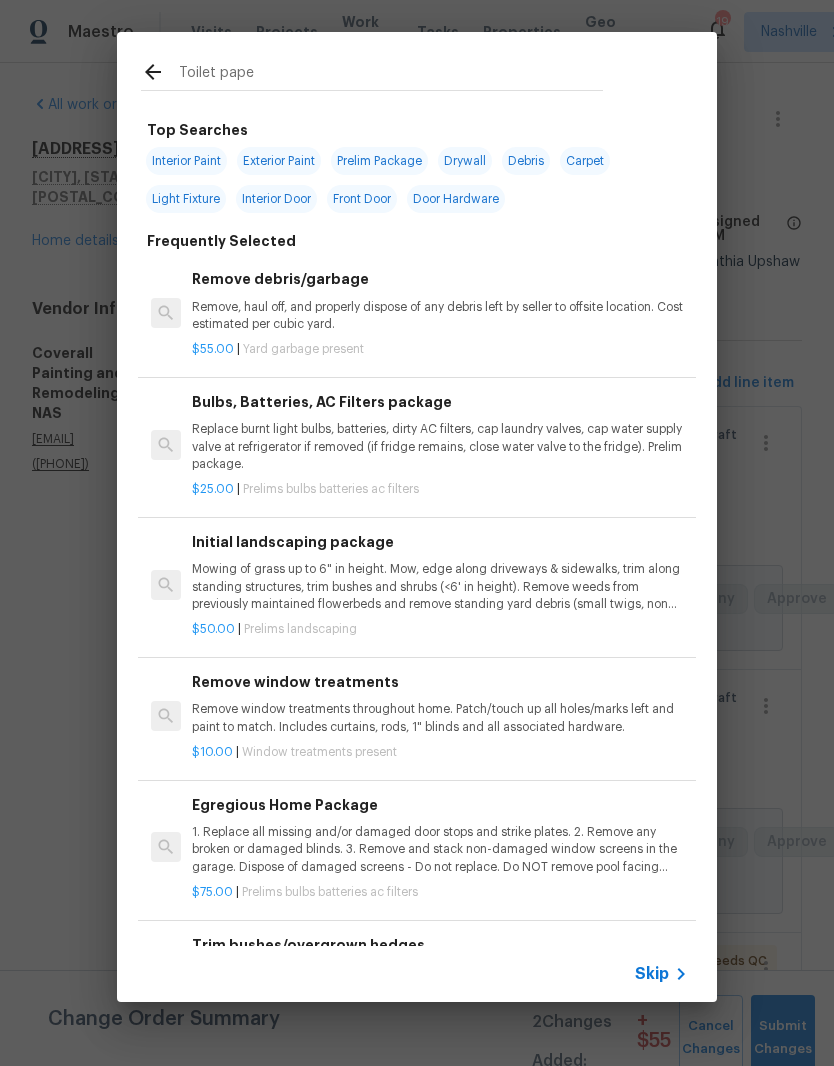 type on "Toilet paper" 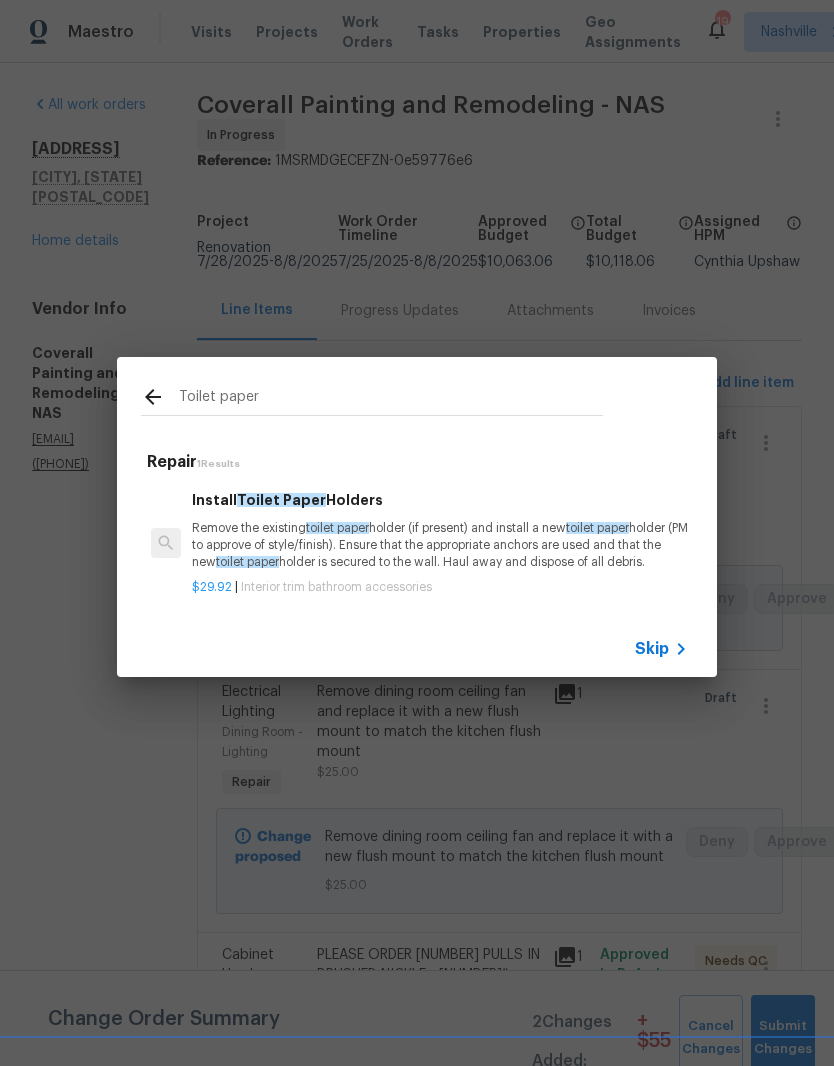 click on "Remove the existing toilet paper holder (if present) and install a new toilet paper holder (PM to approve of style/finish). Ensure that the appropriate anchors are used and that the new toilet paper holder is secured to the wall. Haul away and dispose of all debris." at bounding box center (440, 545) 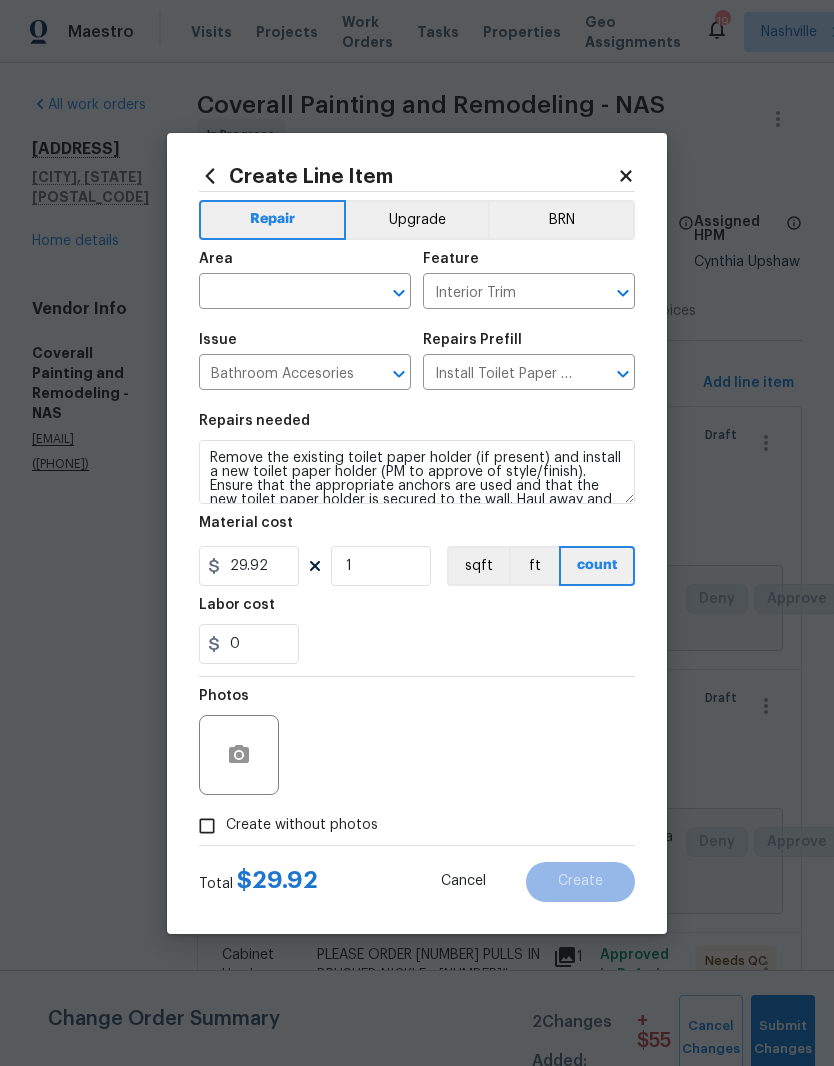 click 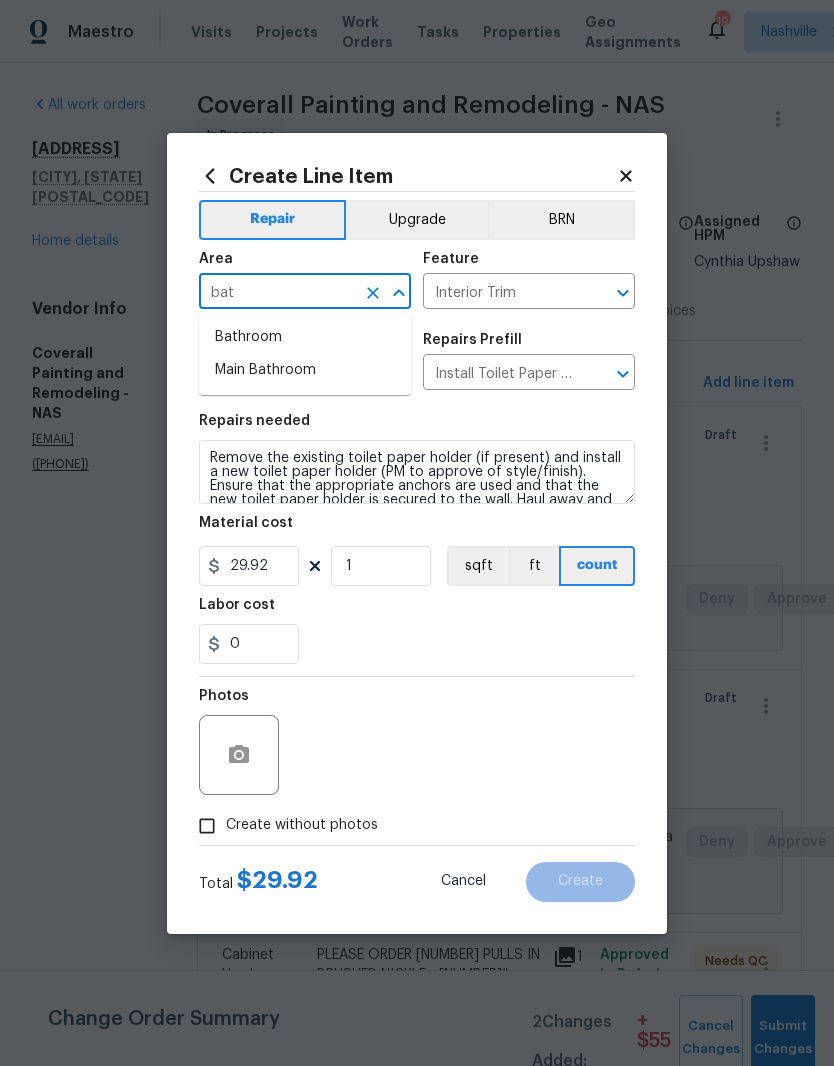 click on "Main Bathroom" at bounding box center [305, 370] 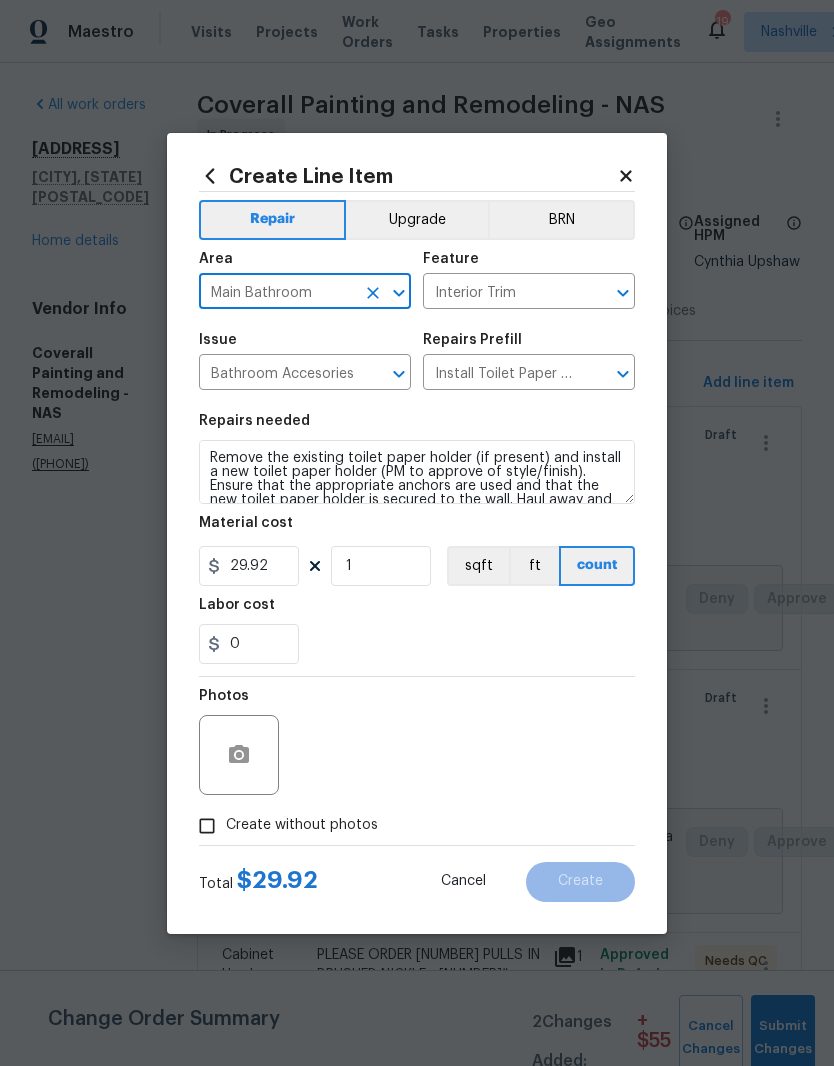 click 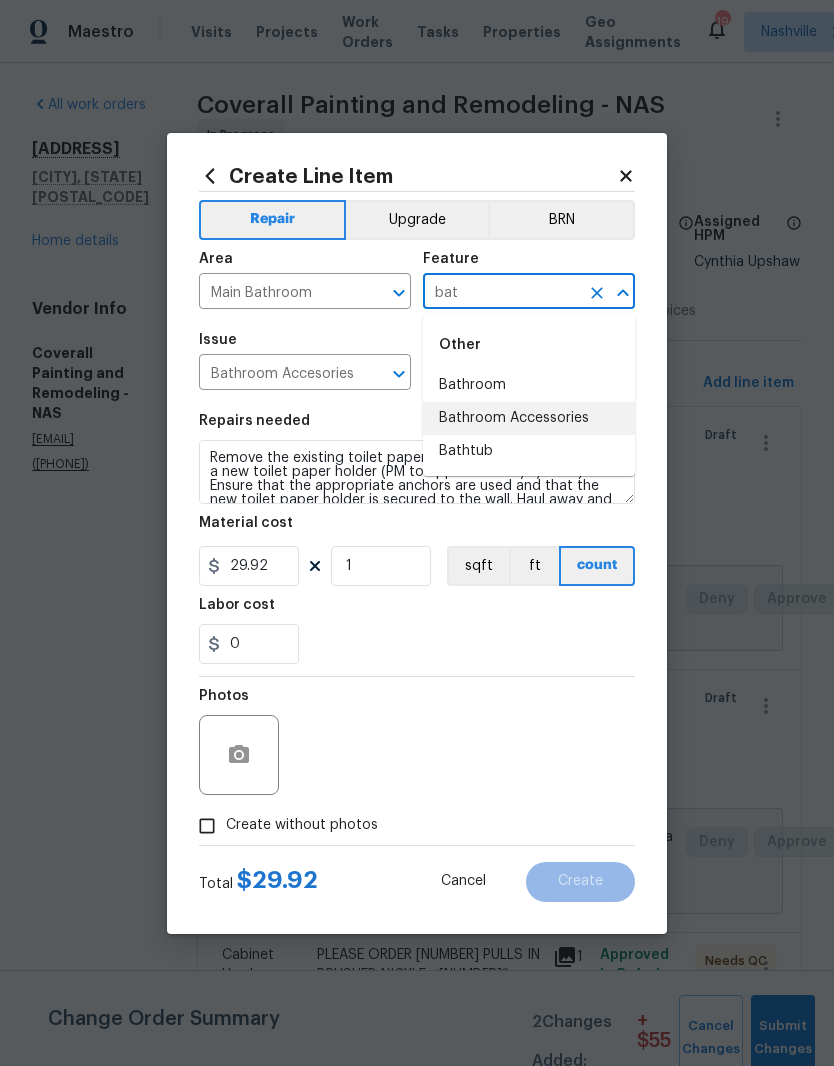 click on "Bathroom Accessories" at bounding box center (529, 418) 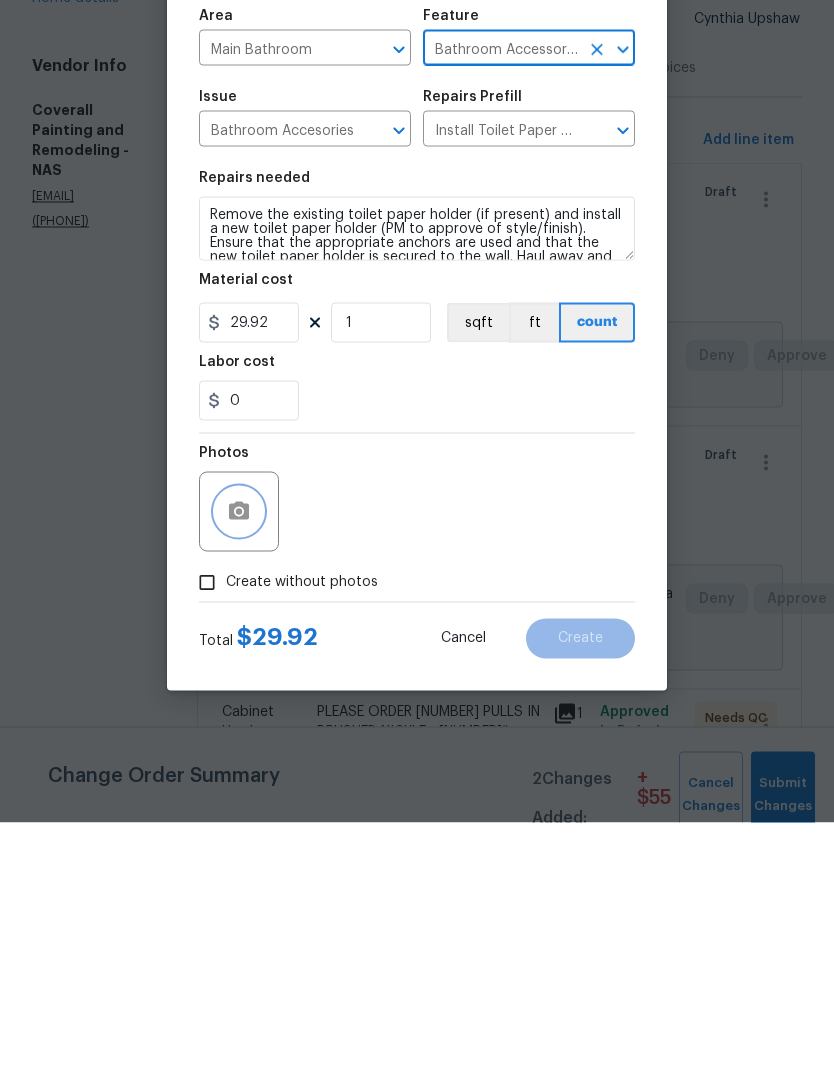 click at bounding box center (239, 755) 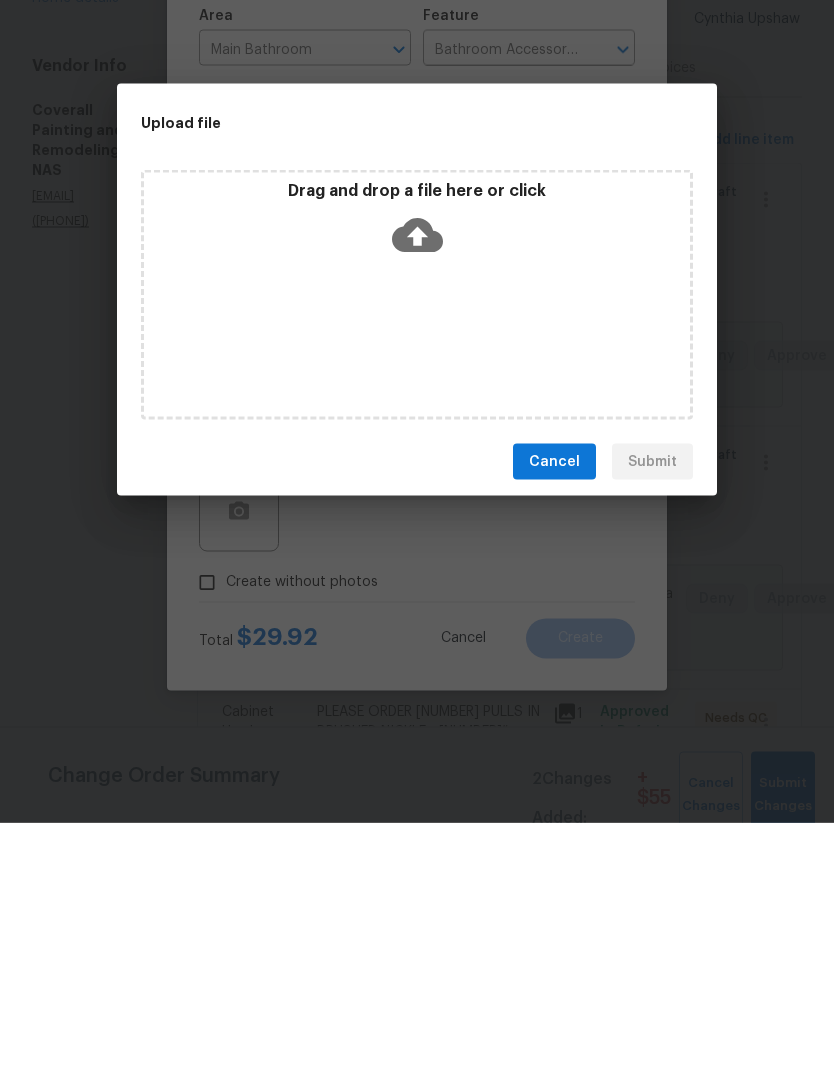 scroll, scrollTop: 82, scrollLeft: 0, axis: vertical 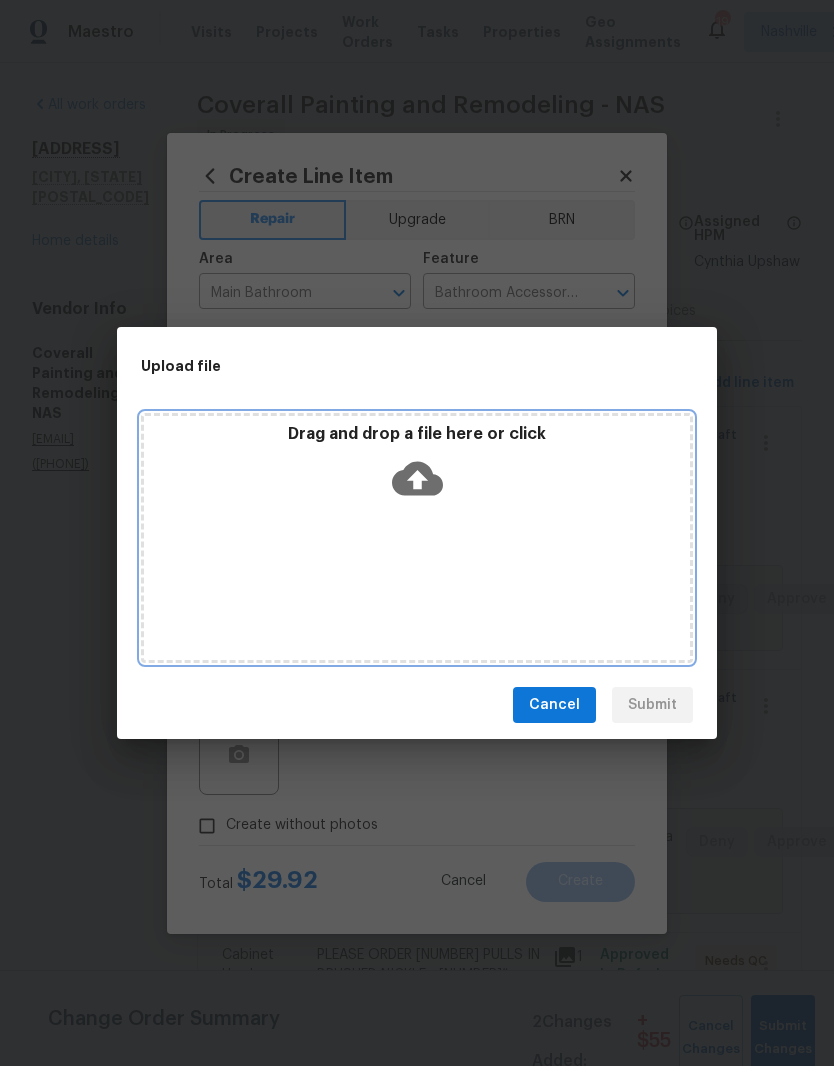 click on "Drag and drop a file here or click" at bounding box center [417, 467] 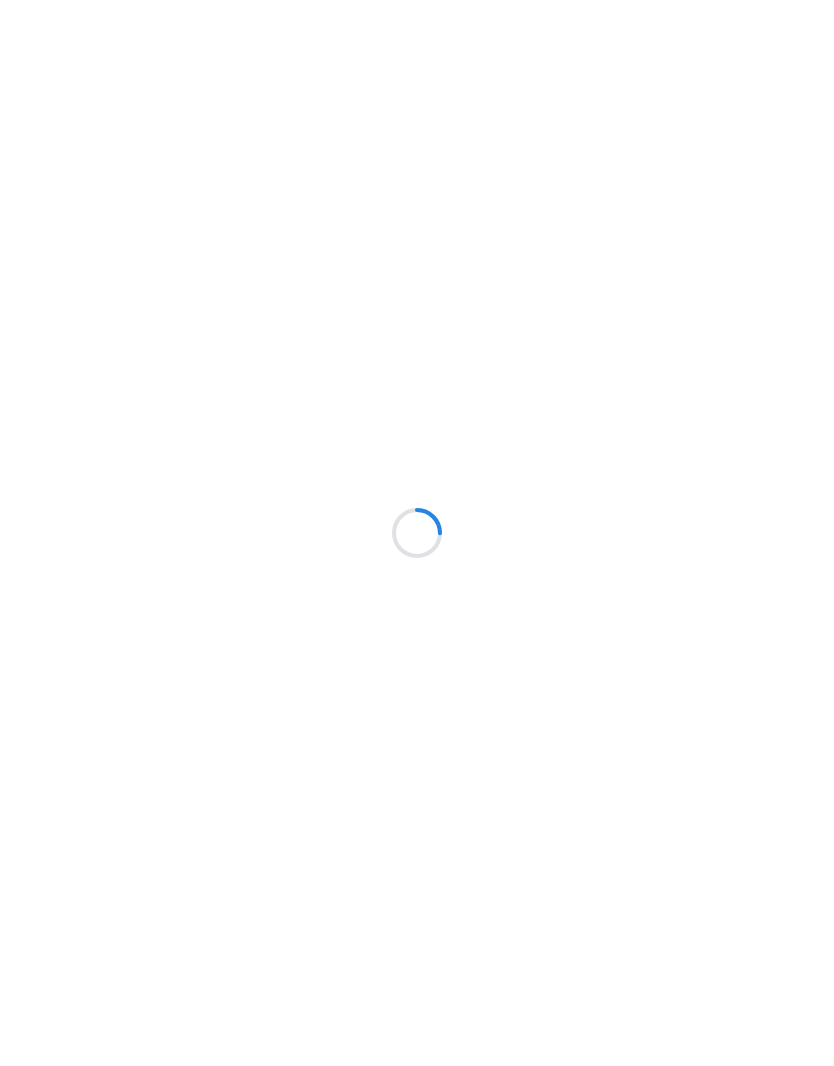 scroll, scrollTop: 0, scrollLeft: 0, axis: both 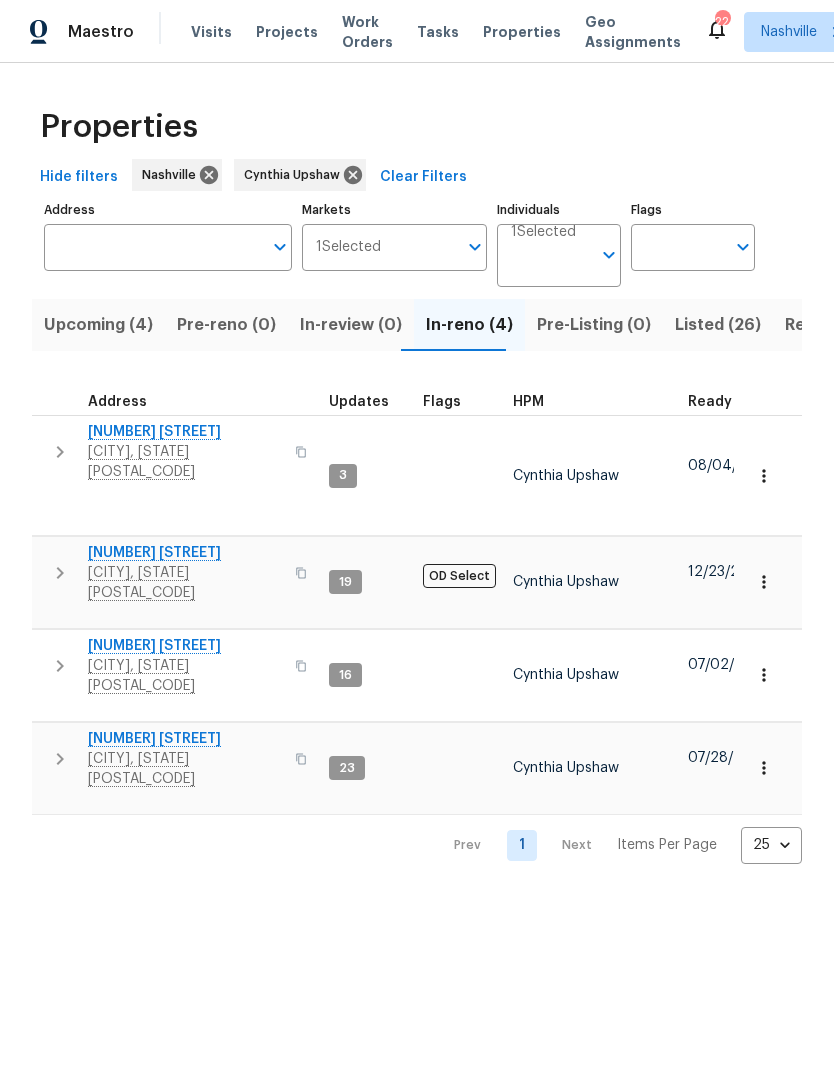click on "Upcoming (4)" at bounding box center [98, 325] 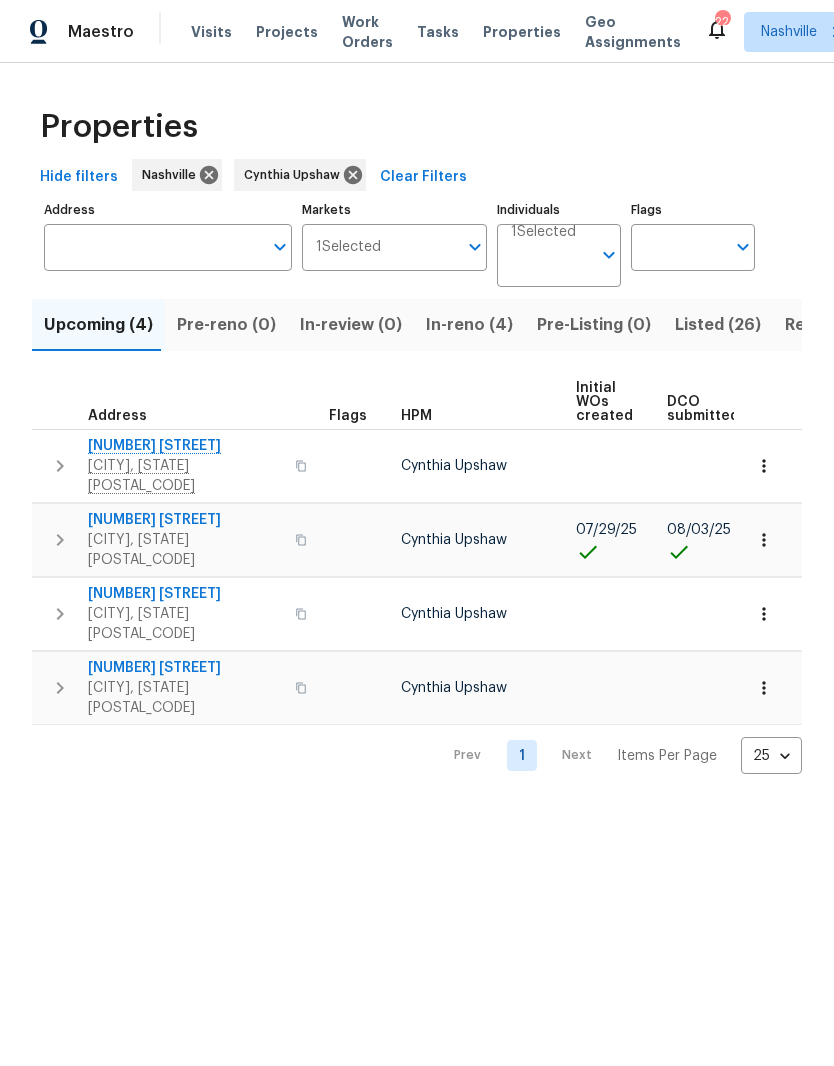 click on "133 Kingstons Cv" at bounding box center [185, 520] 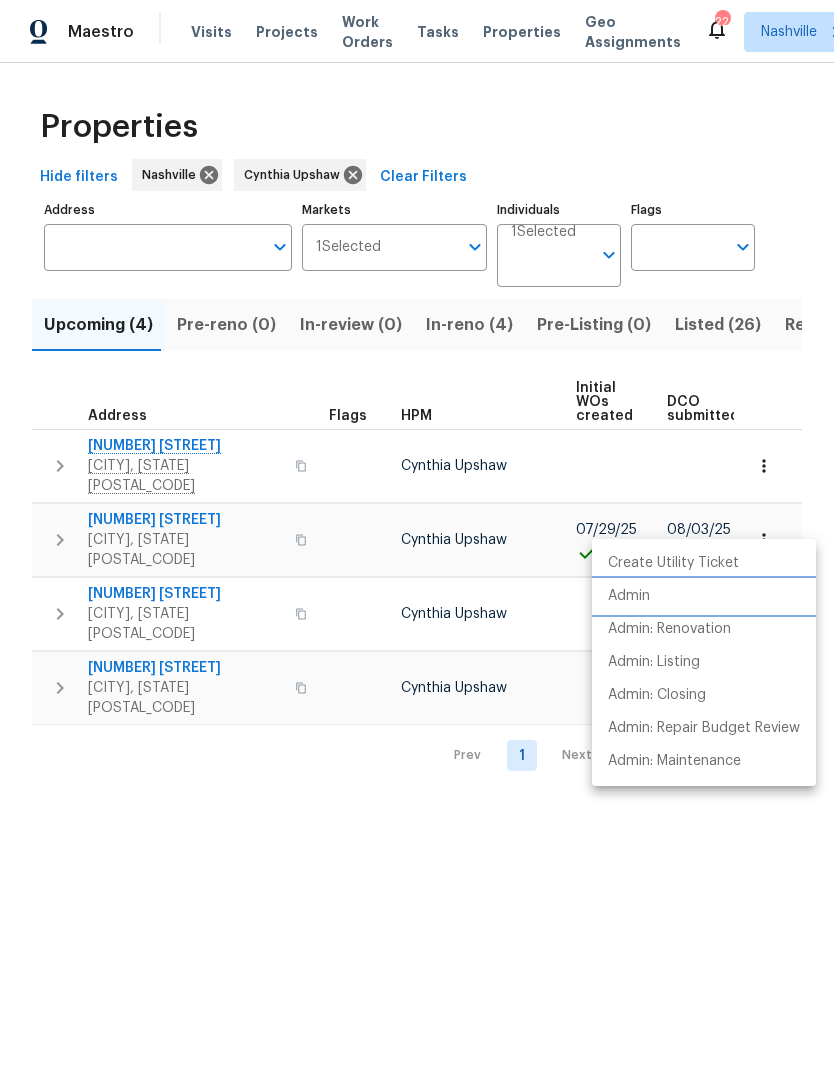 click on "Admin" at bounding box center [704, 596] 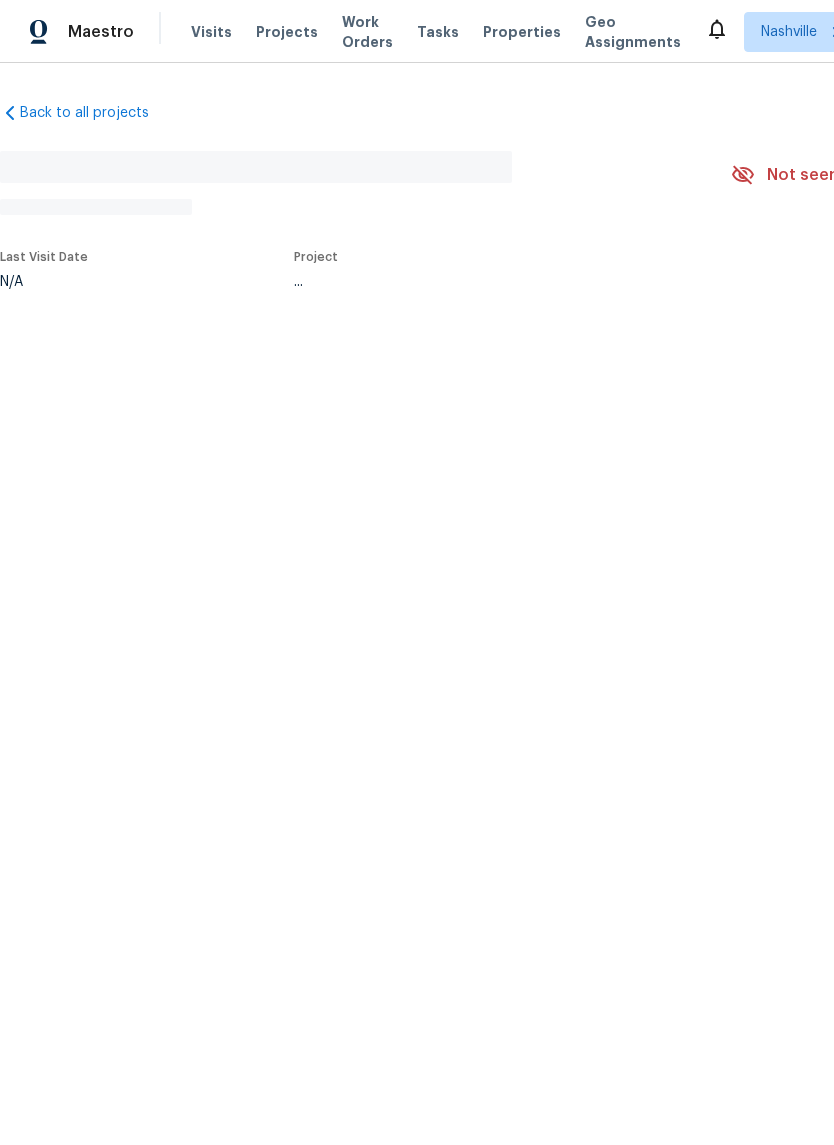 scroll, scrollTop: 0, scrollLeft: 0, axis: both 